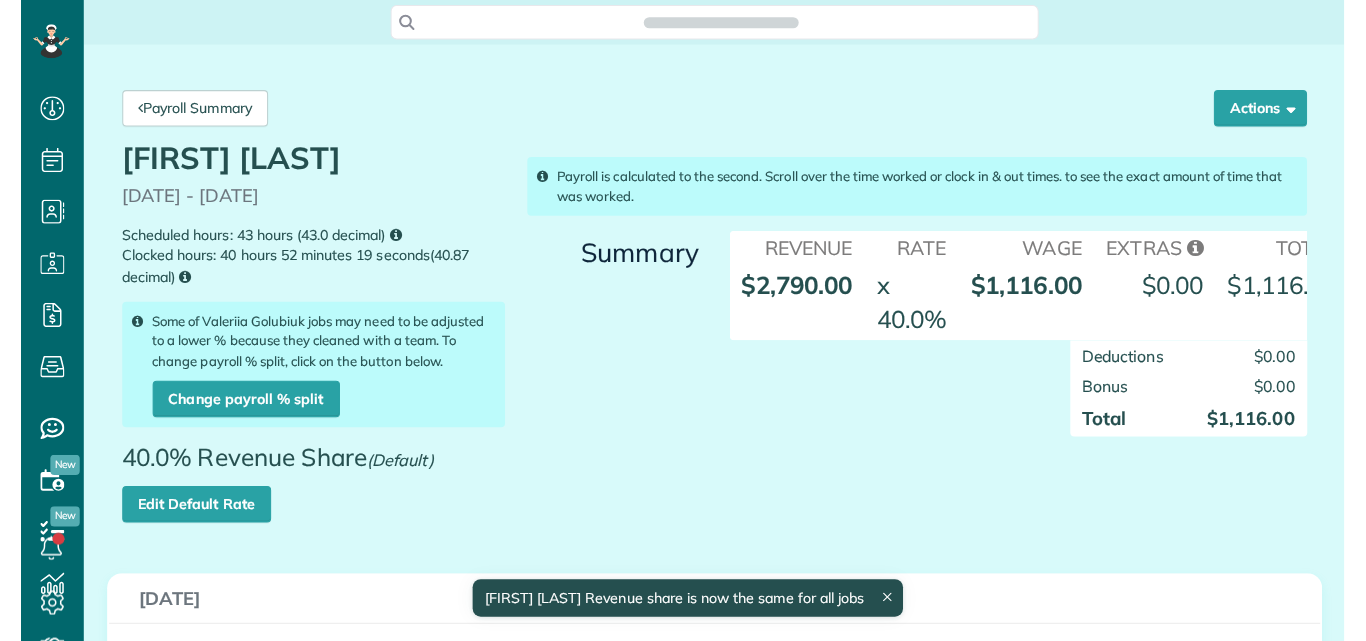scroll, scrollTop: 0, scrollLeft: 0, axis: both 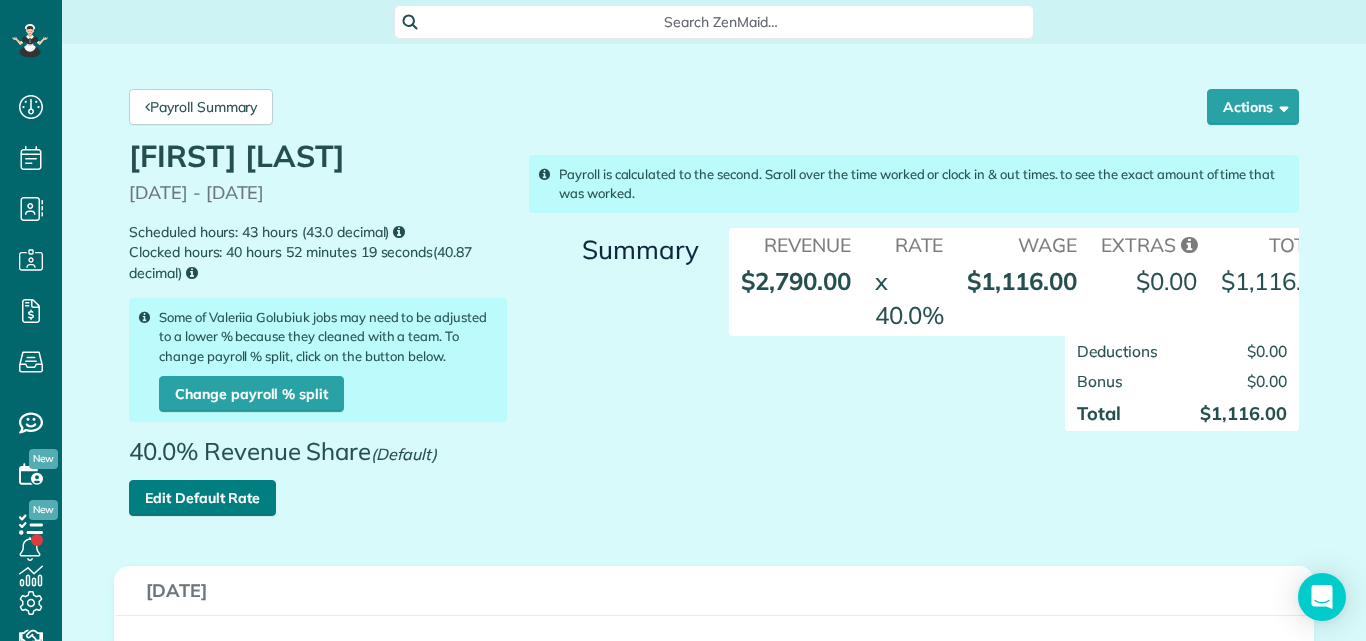 click on "Edit Default Rate" at bounding box center [202, 498] 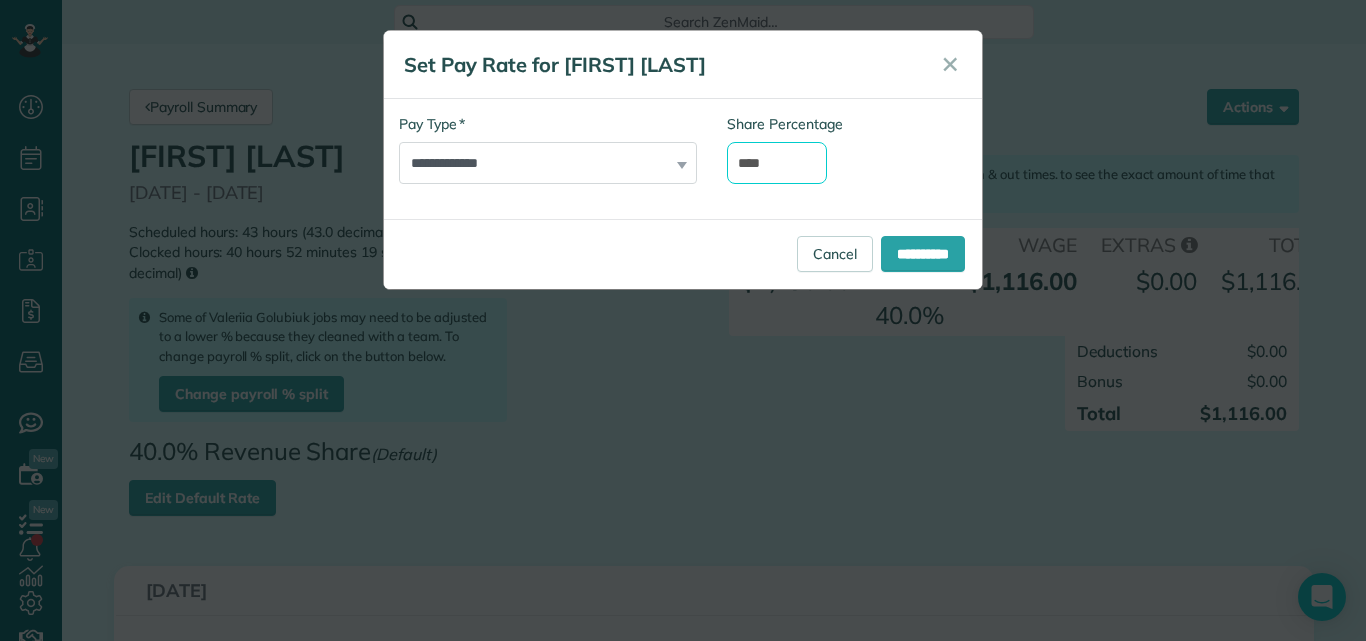 click on "****" at bounding box center (777, 163) 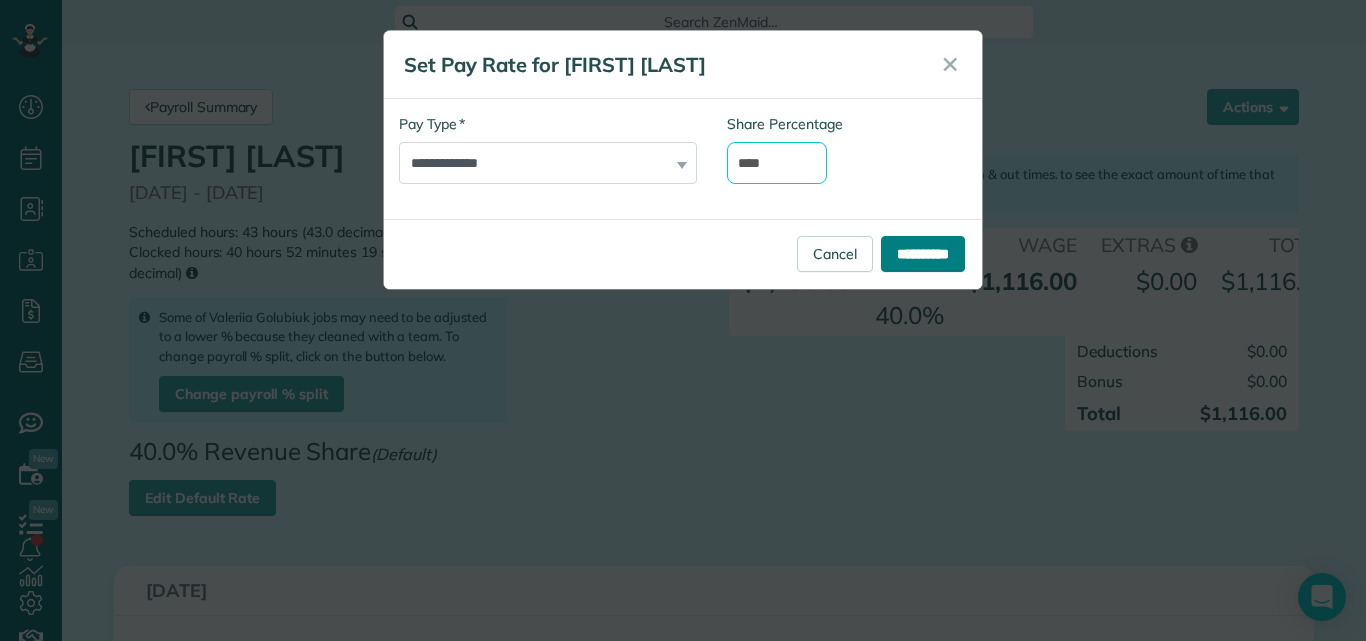 type on "****" 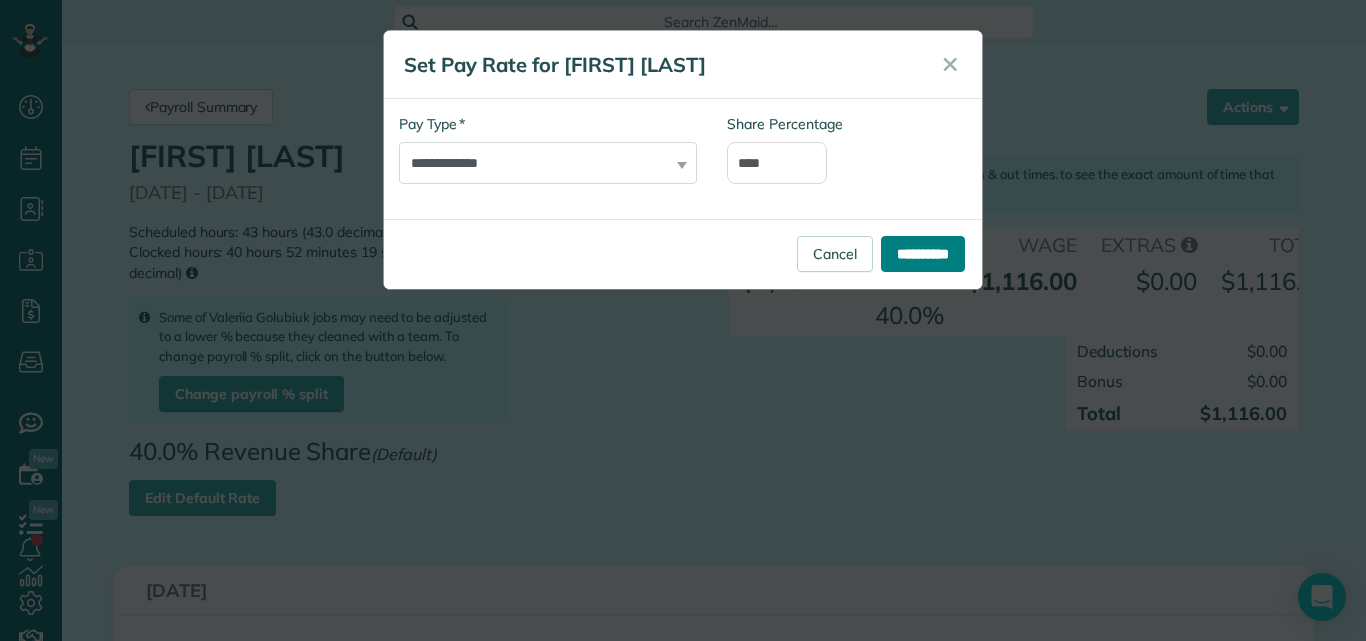 click on "**********" at bounding box center [923, 254] 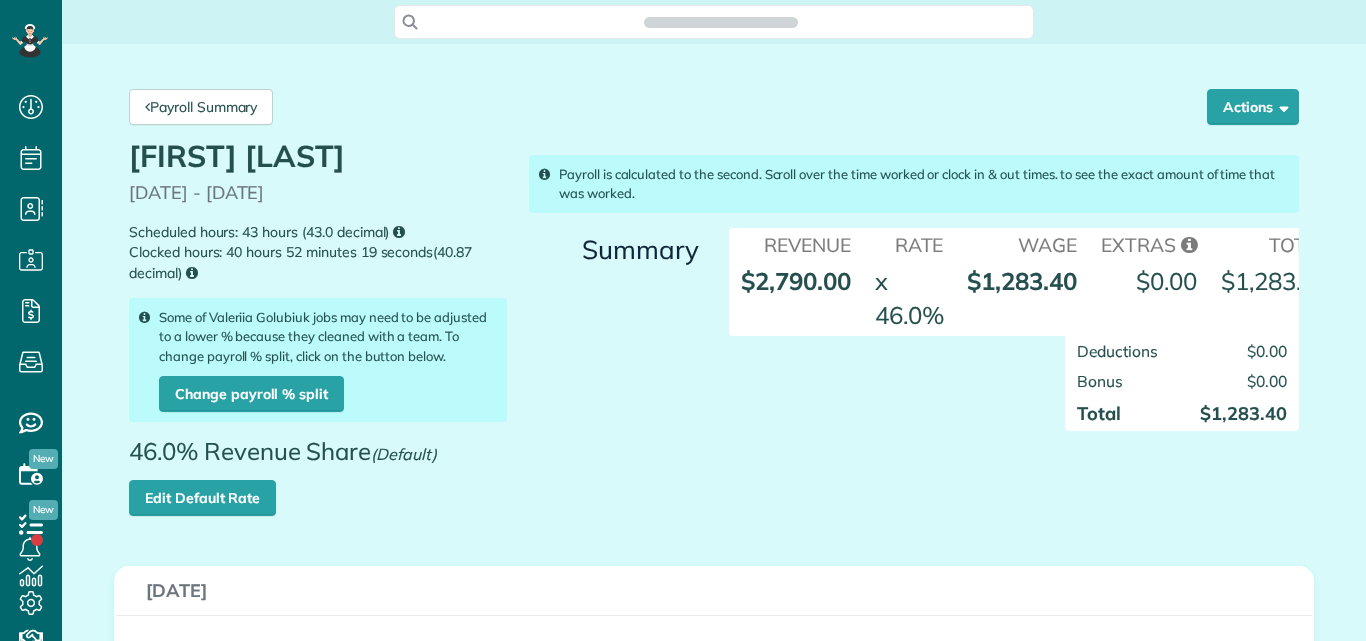 scroll, scrollTop: 0, scrollLeft: 0, axis: both 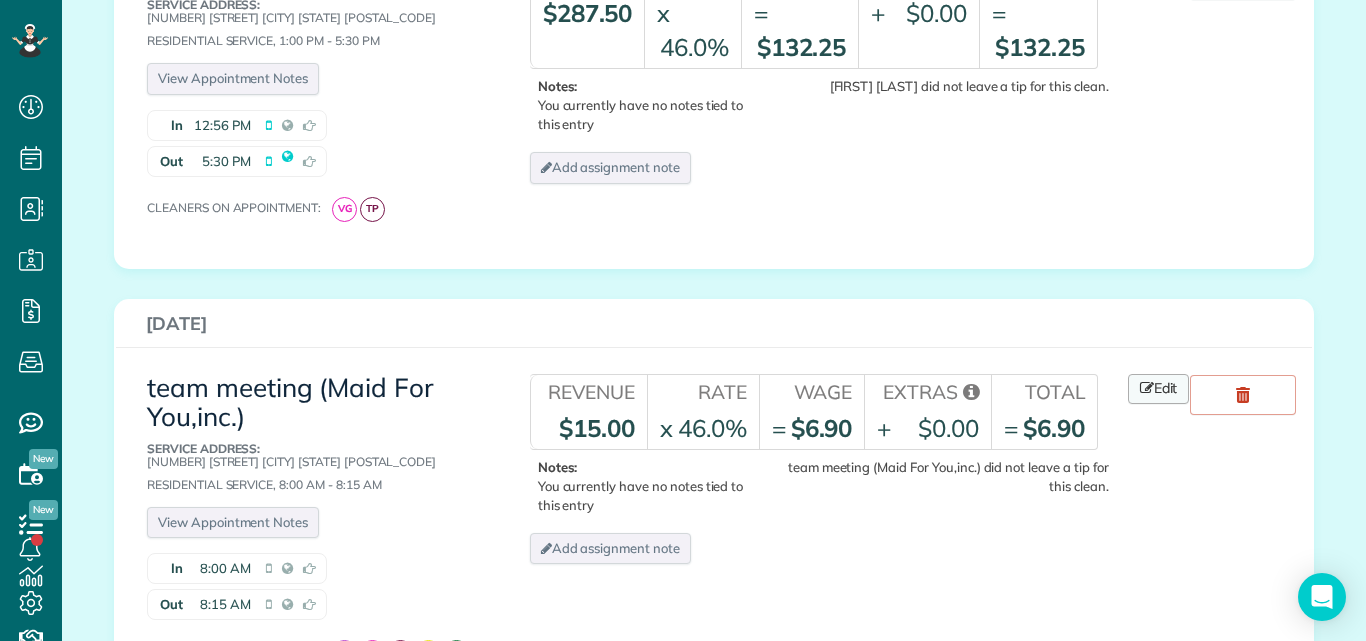 click on "Edit" at bounding box center [1159, 389] 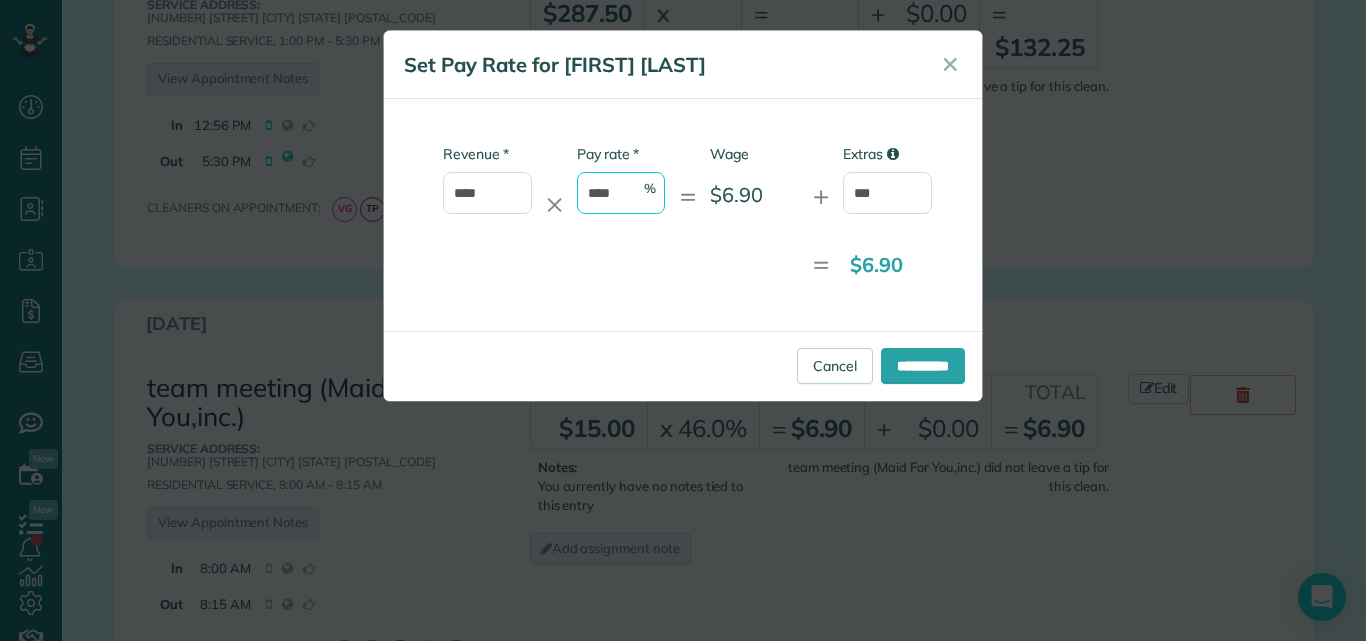 click on "****" at bounding box center [621, 193] 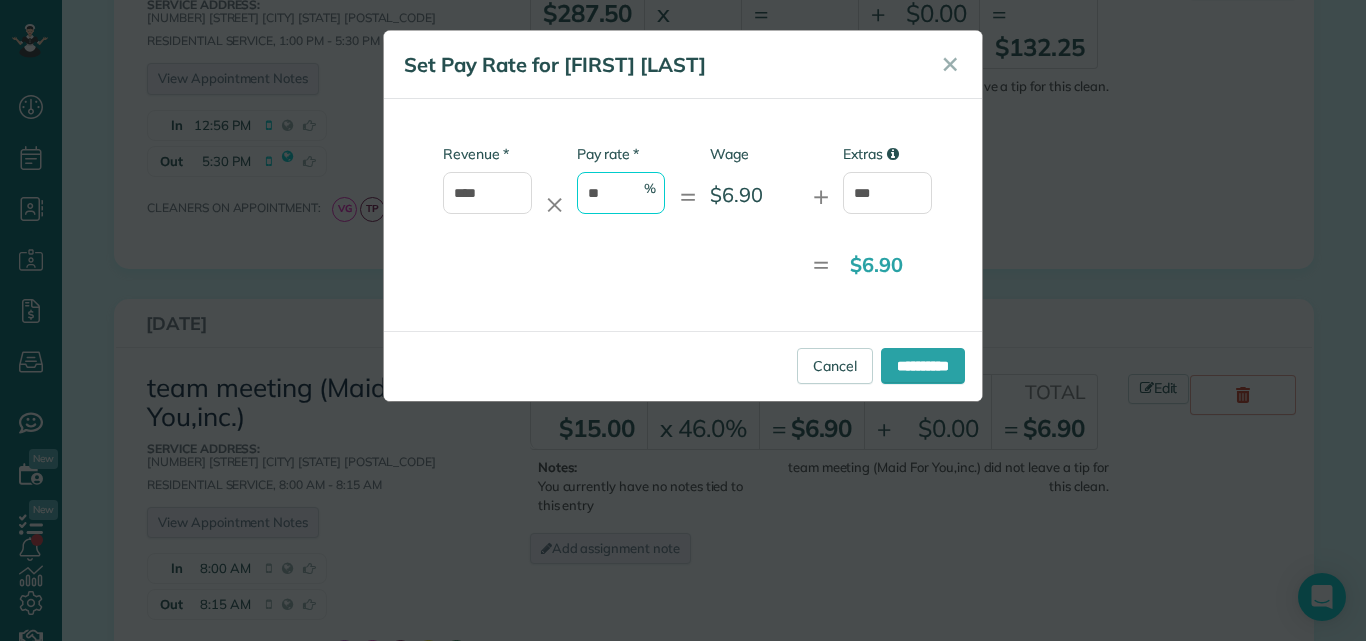type on "*" 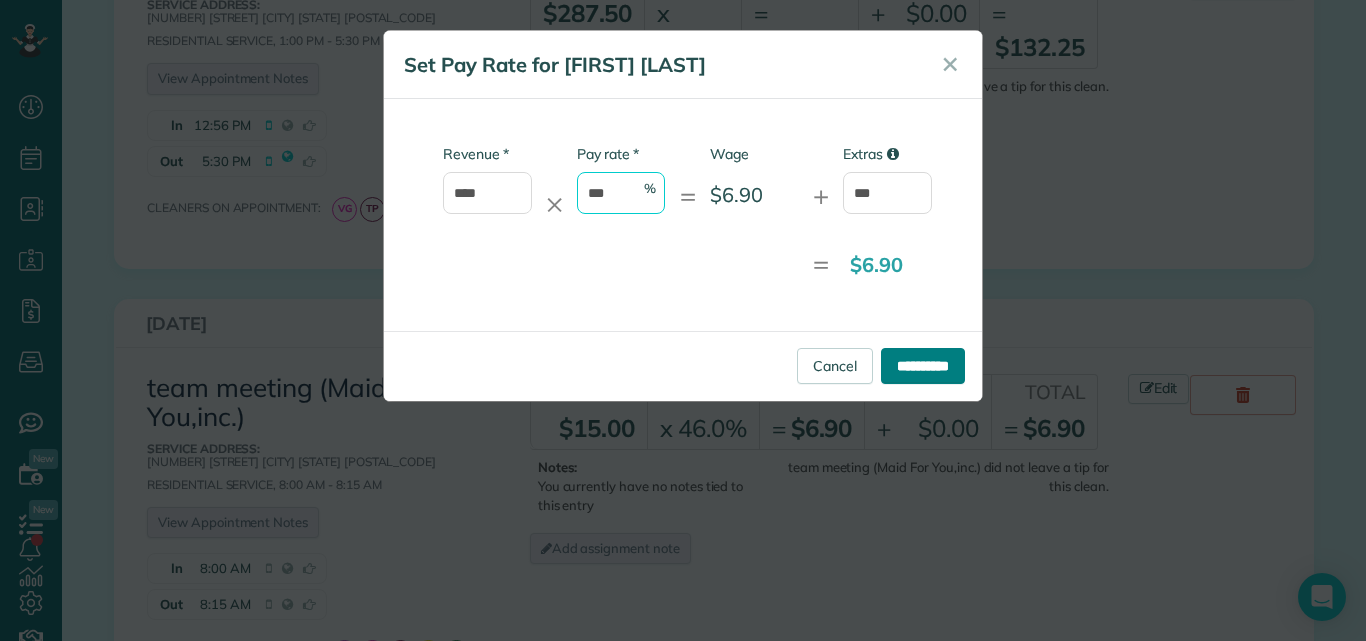 type on "***" 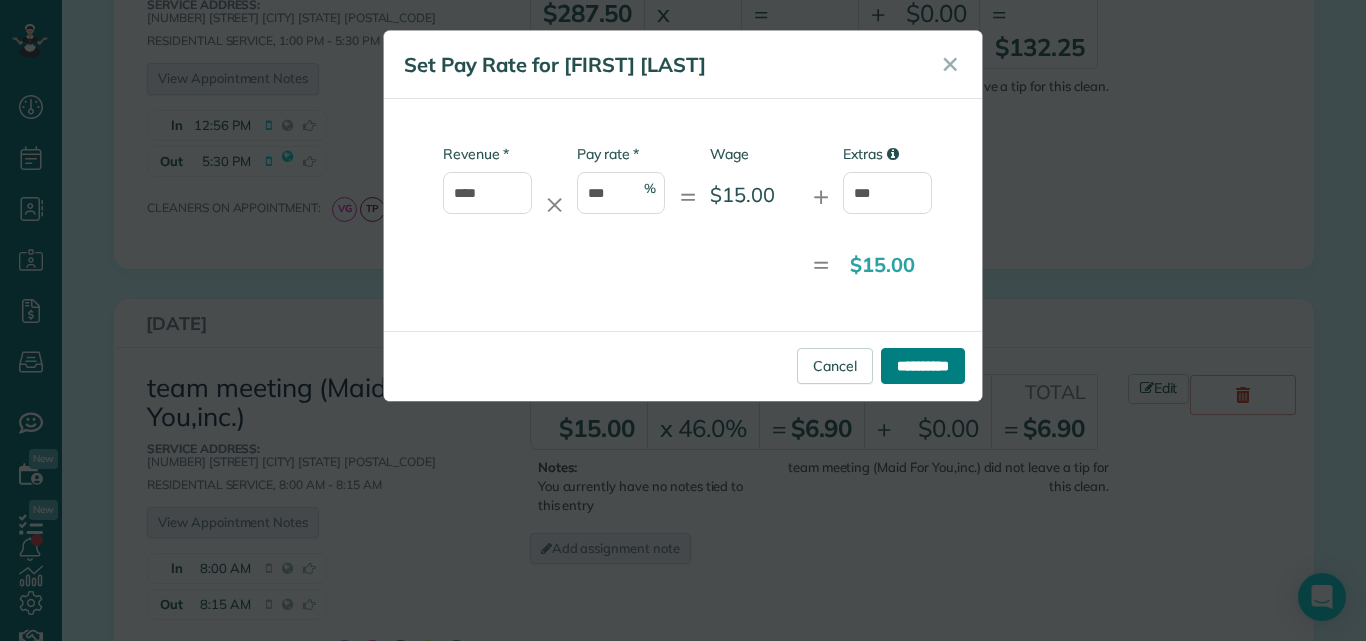 click on "**********" at bounding box center [923, 366] 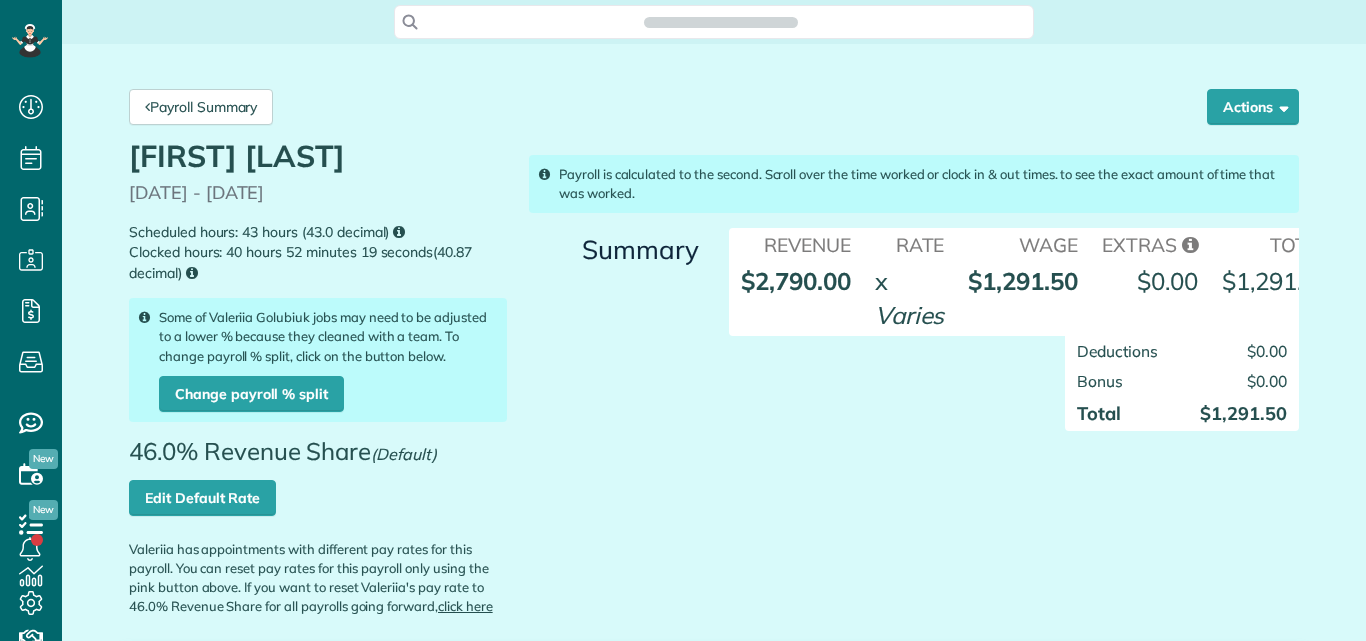 scroll, scrollTop: 0, scrollLeft: 0, axis: both 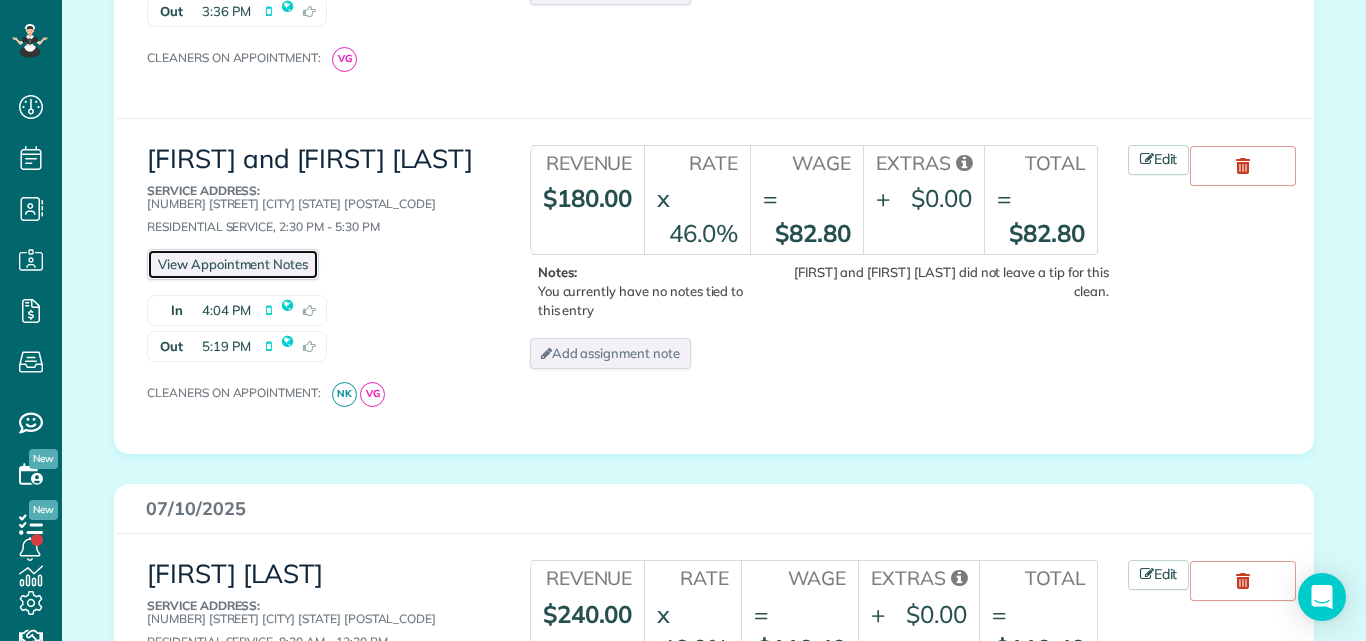click on "View Appointment Notes" at bounding box center [233, 264] 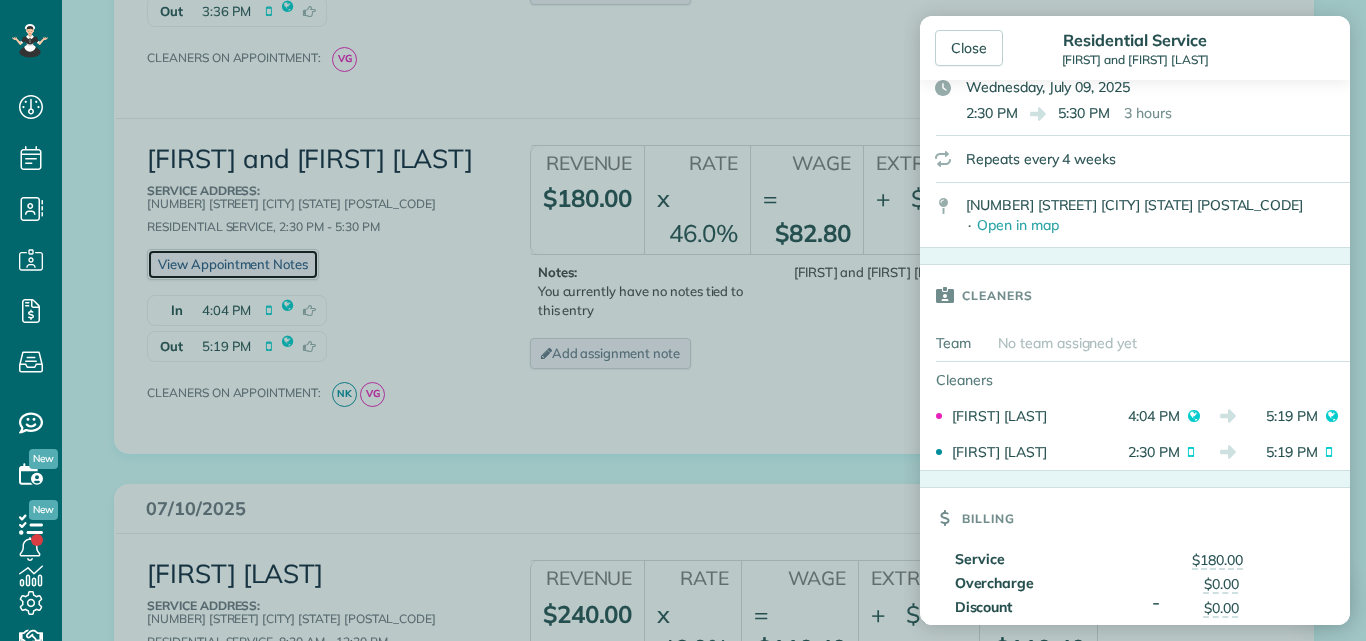 scroll, scrollTop: 307, scrollLeft: 0, axis: vertical 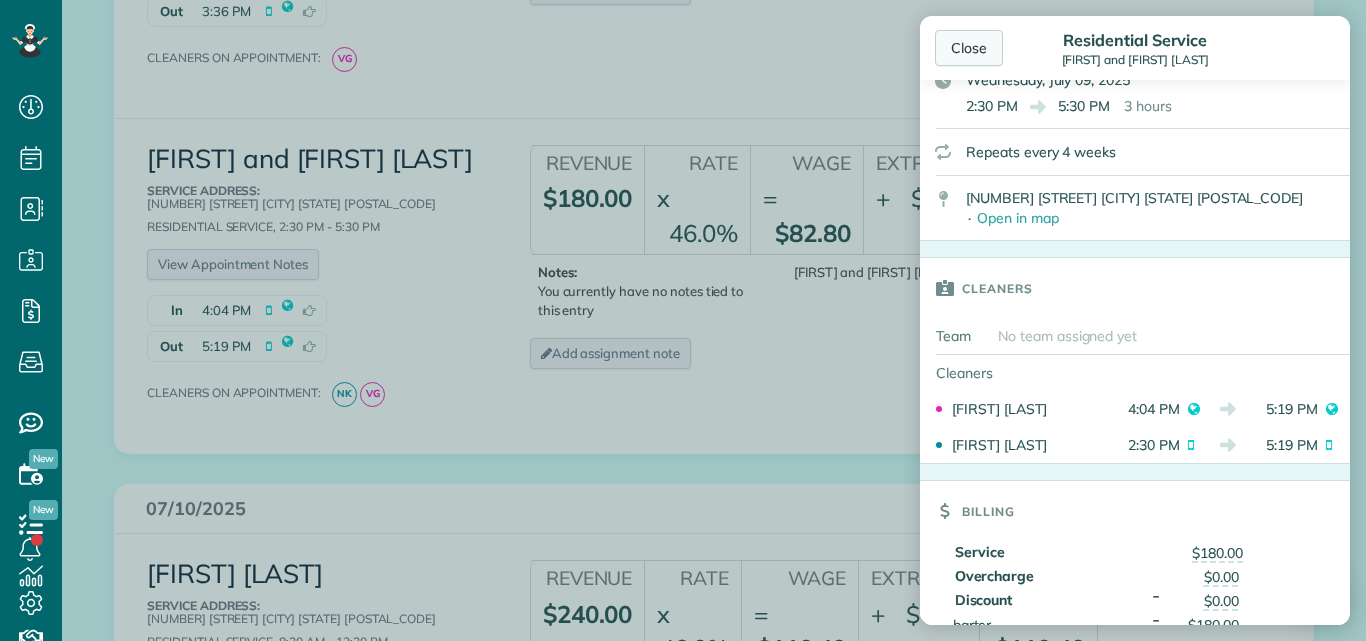 click on "Close" at bounding box center (969, 48) 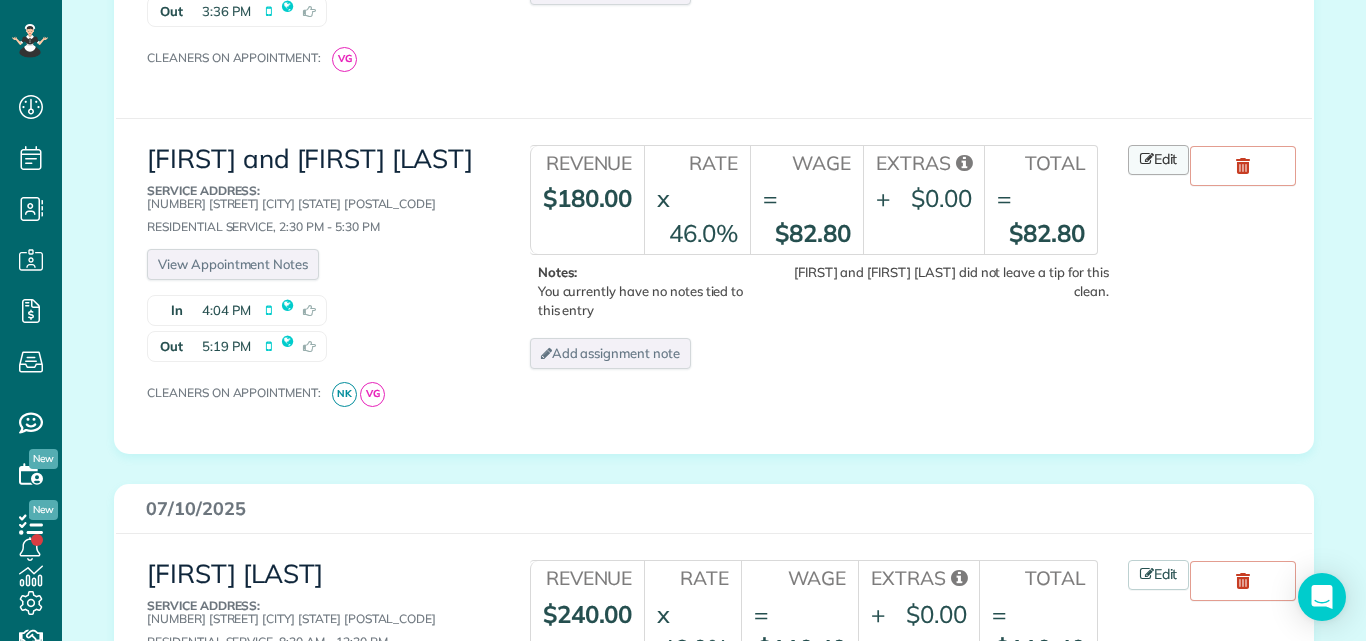 click on "Edit" at bounding box center (1159, 160) 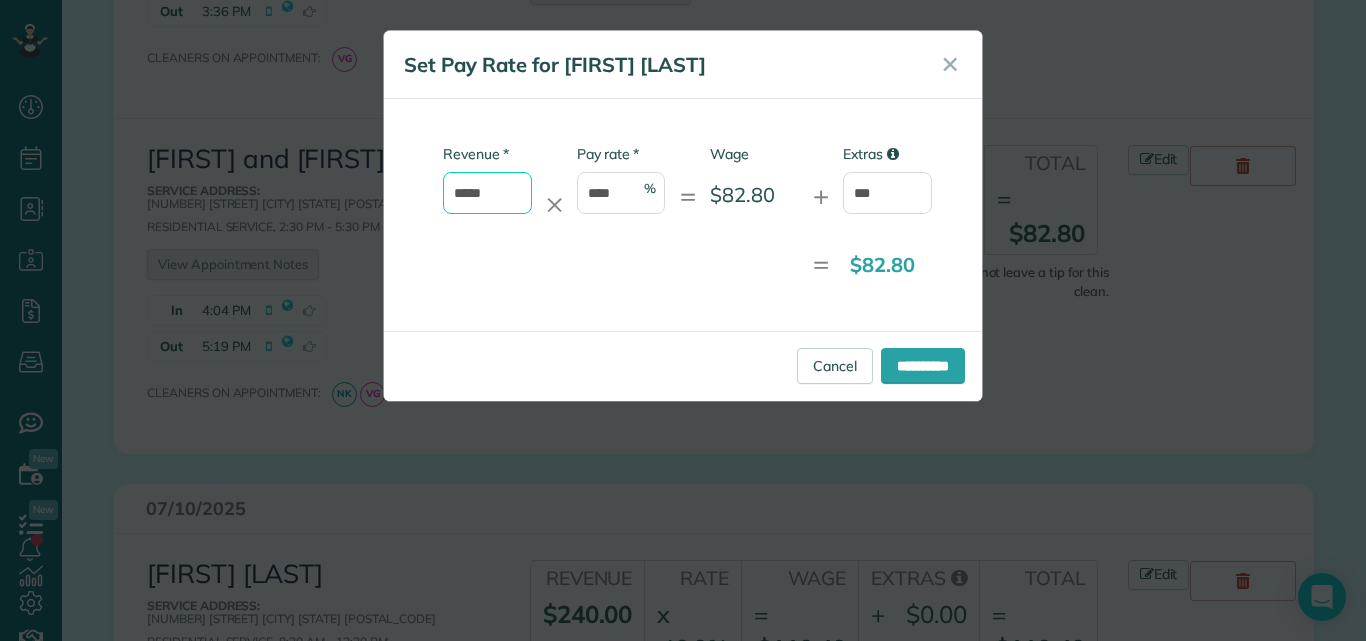 click on "*****" at bounding box center [487, 193] 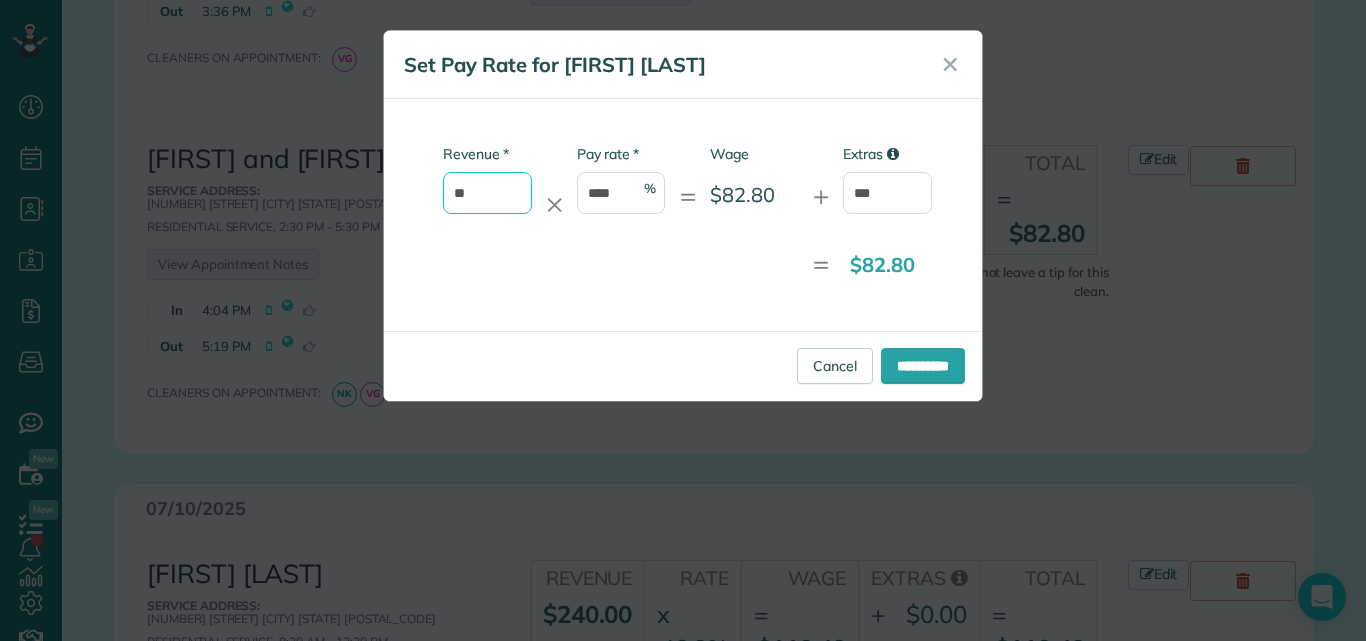 type on "*" 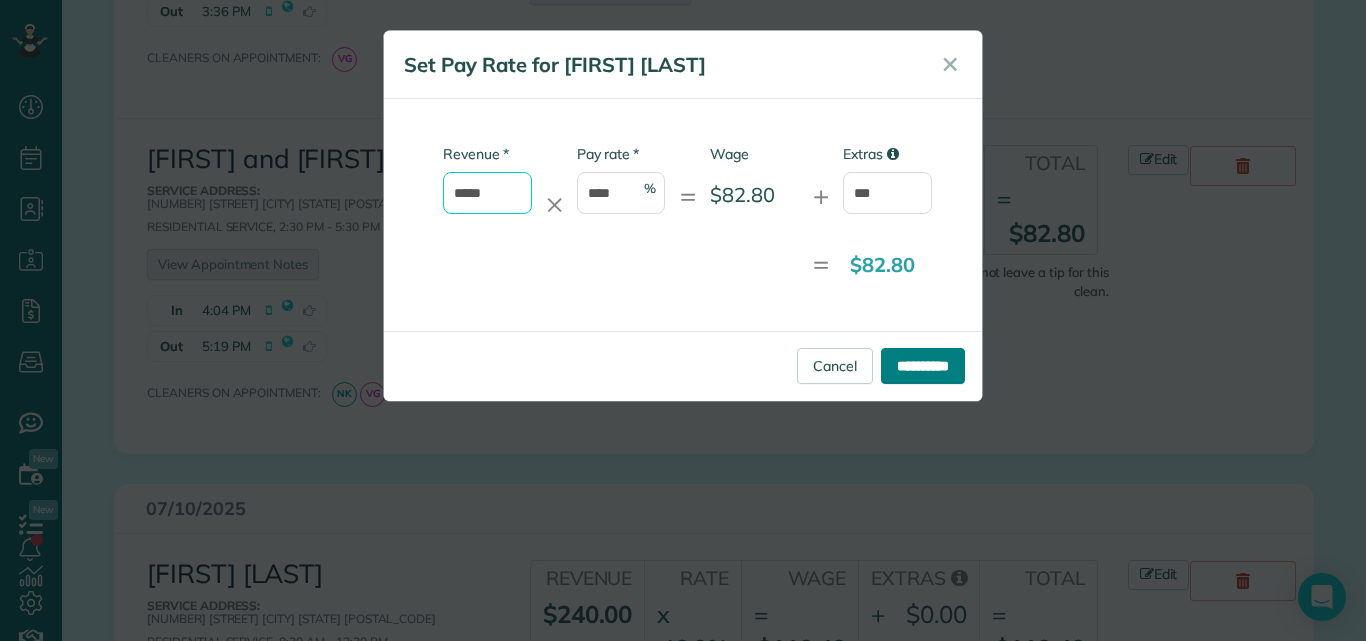 type on "*****" 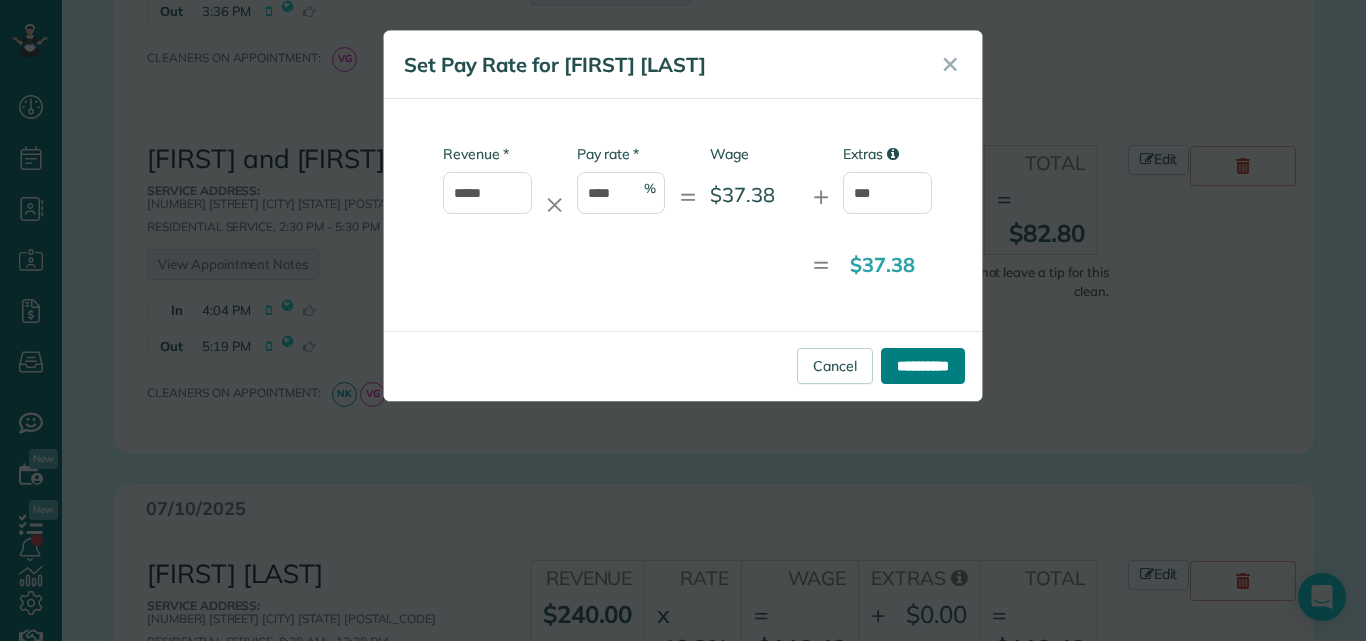 click on "**********" at bounding box center [923, 366] 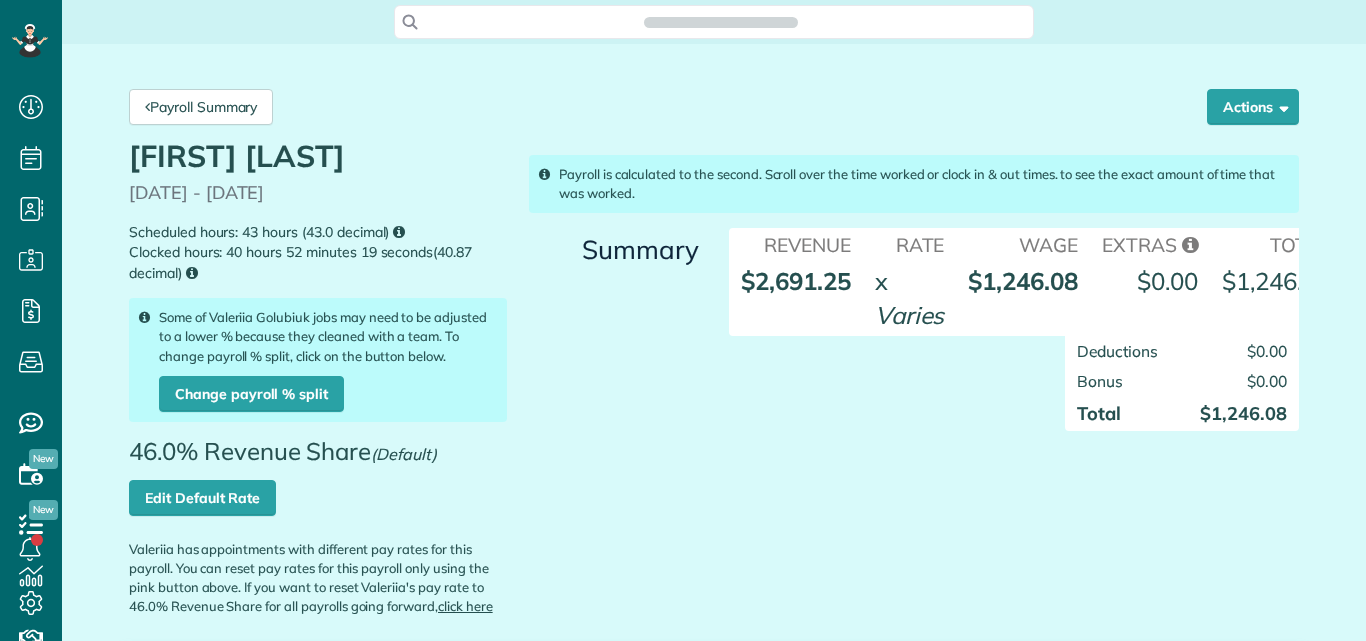 scroll, scrollTop: 0, scrollLeft: 0, axis: both 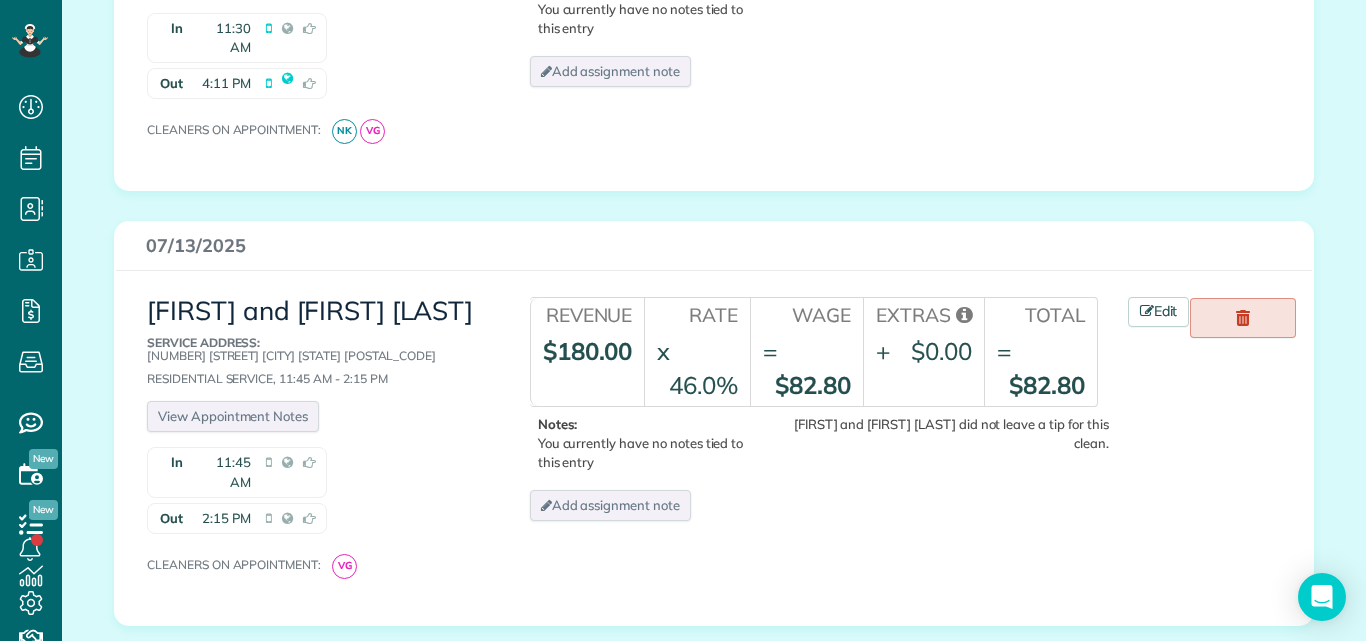 click 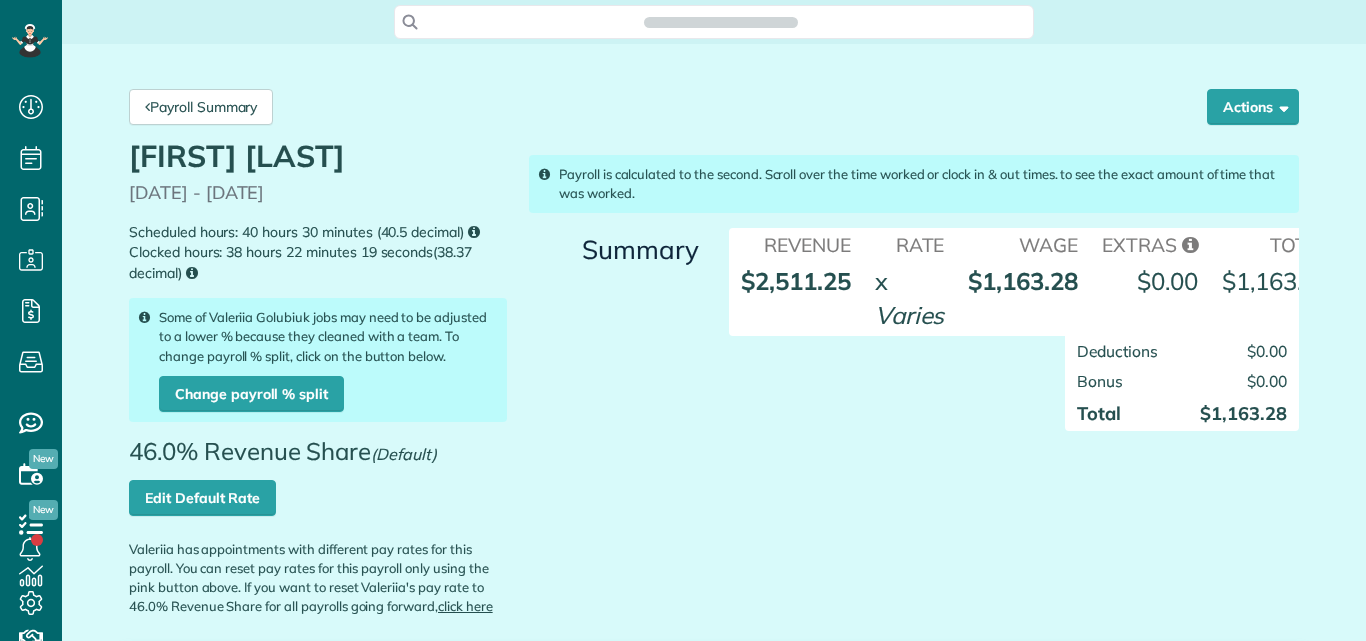 scroll, scrollTop: 0, scrollLeft: 0, axis: both 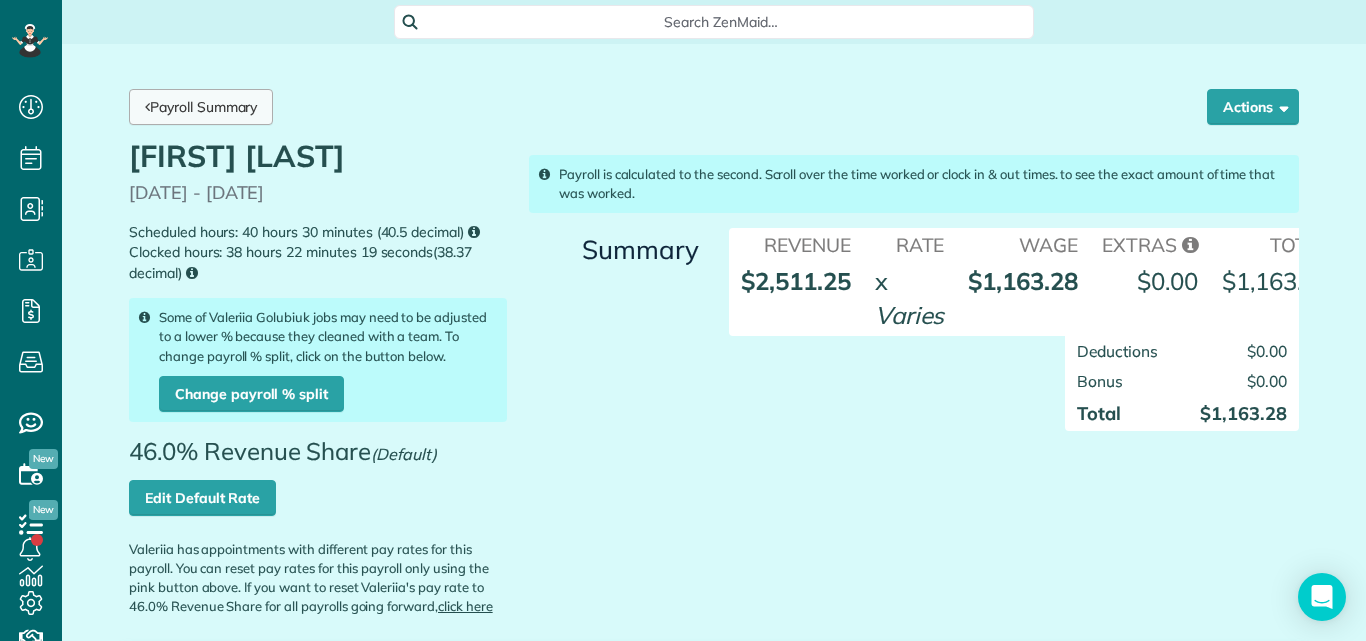 click on "Payroll Summary" at bounding box center (201, 107) 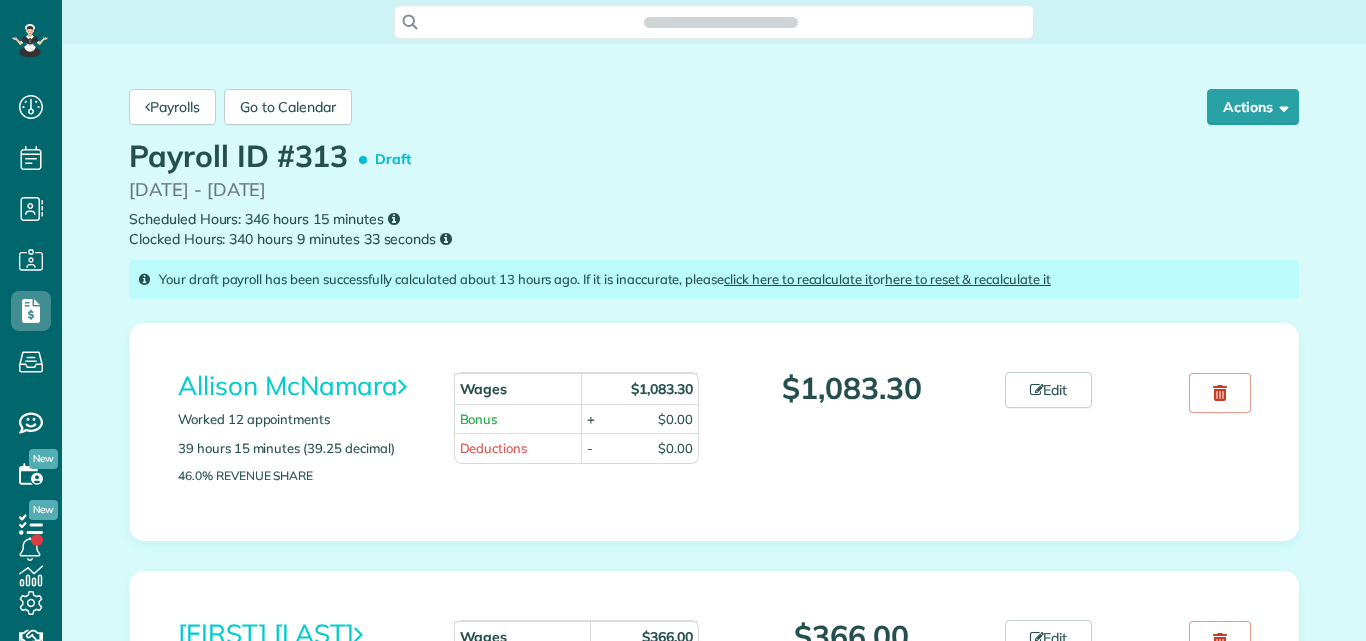 scroll, scrollTop: 0, scrollLeft: 0, axis: both 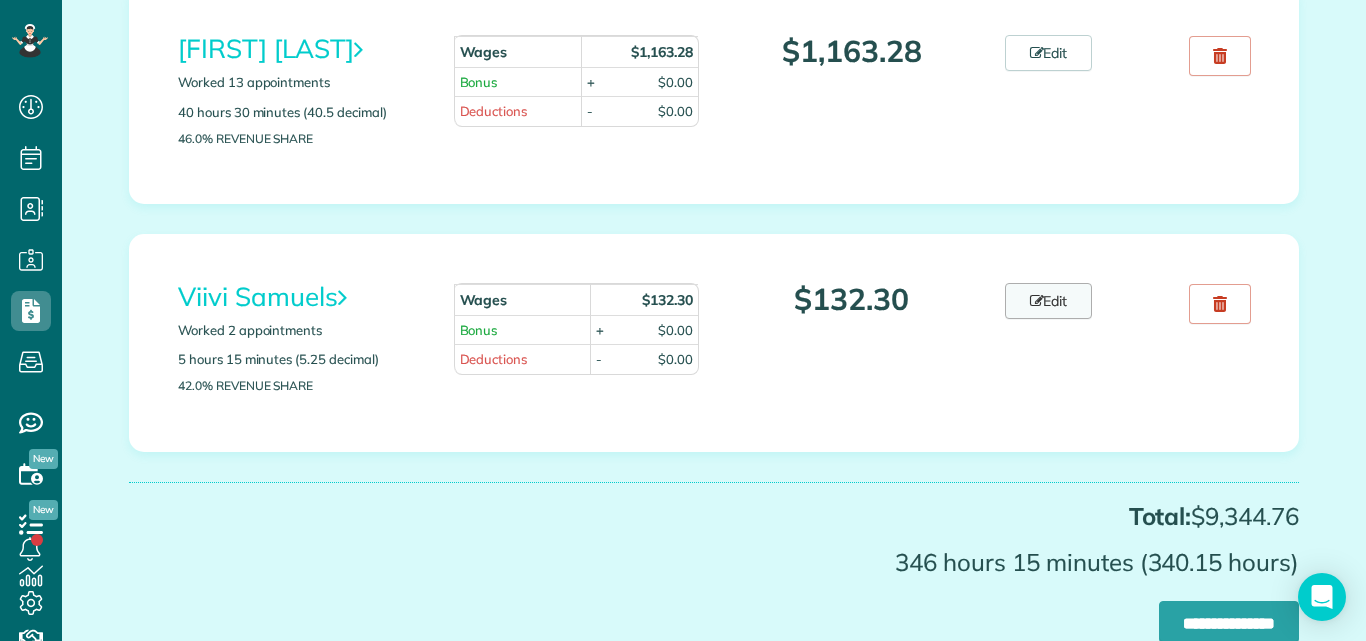 click on "Edit" at bounding box center (1049, 301) 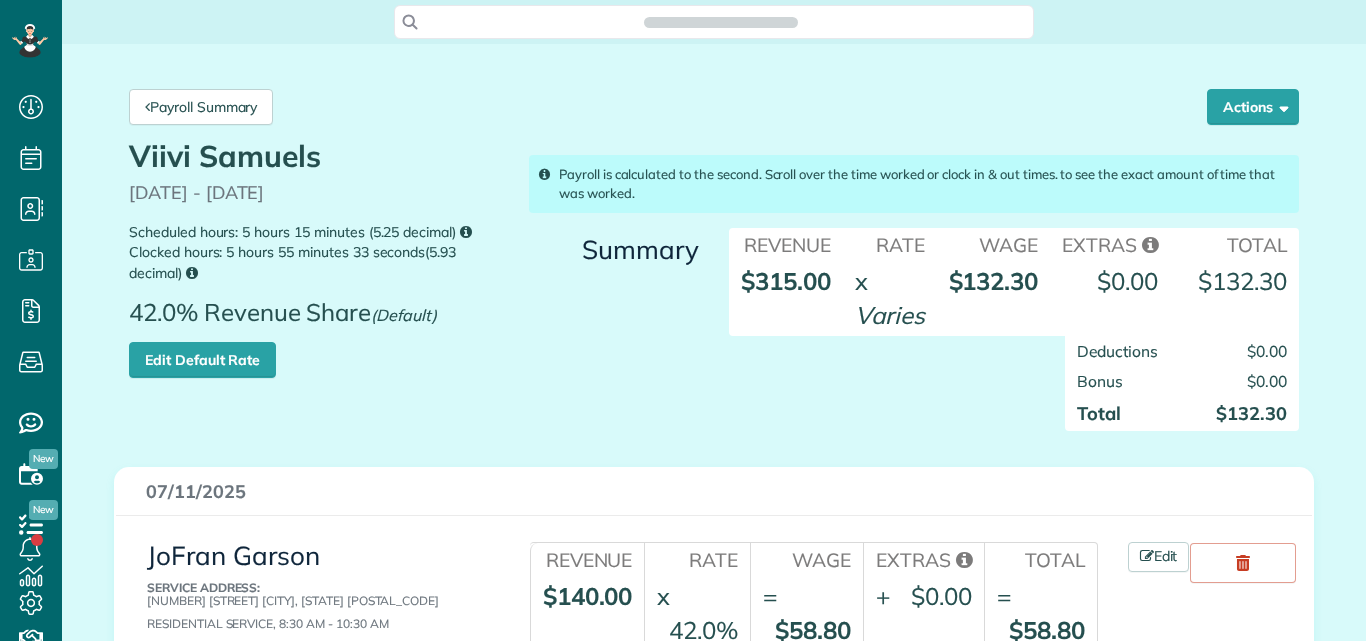 scroll, scrollTop: 0, scrollLeft: 0, axis: both 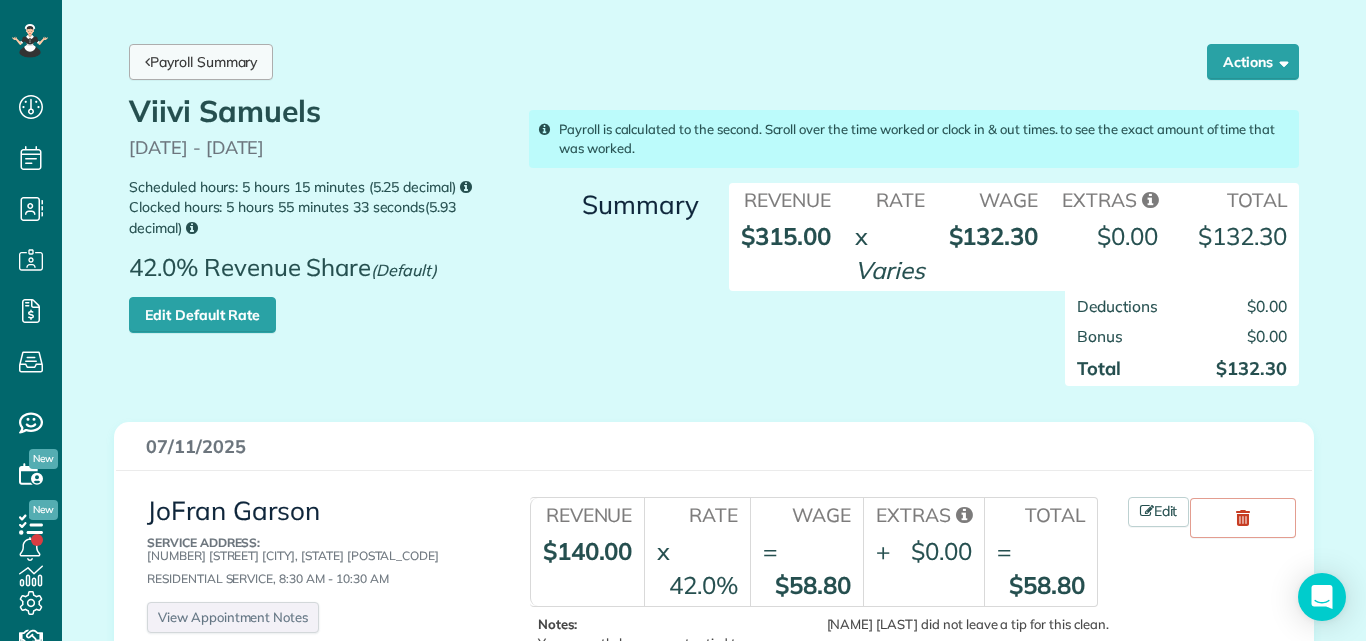 click on "Payroll Summary" at bounding box center (201, 62) 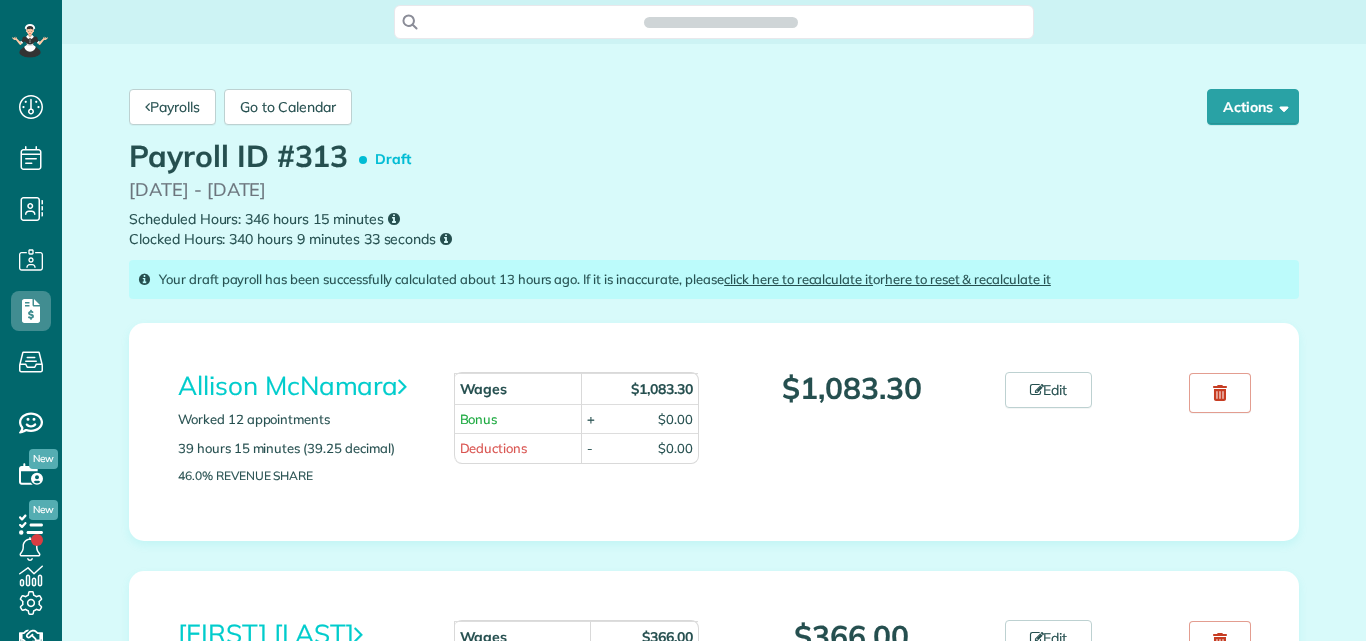scroll, scrollTop: 0, scrollLeft: 0, axis: both 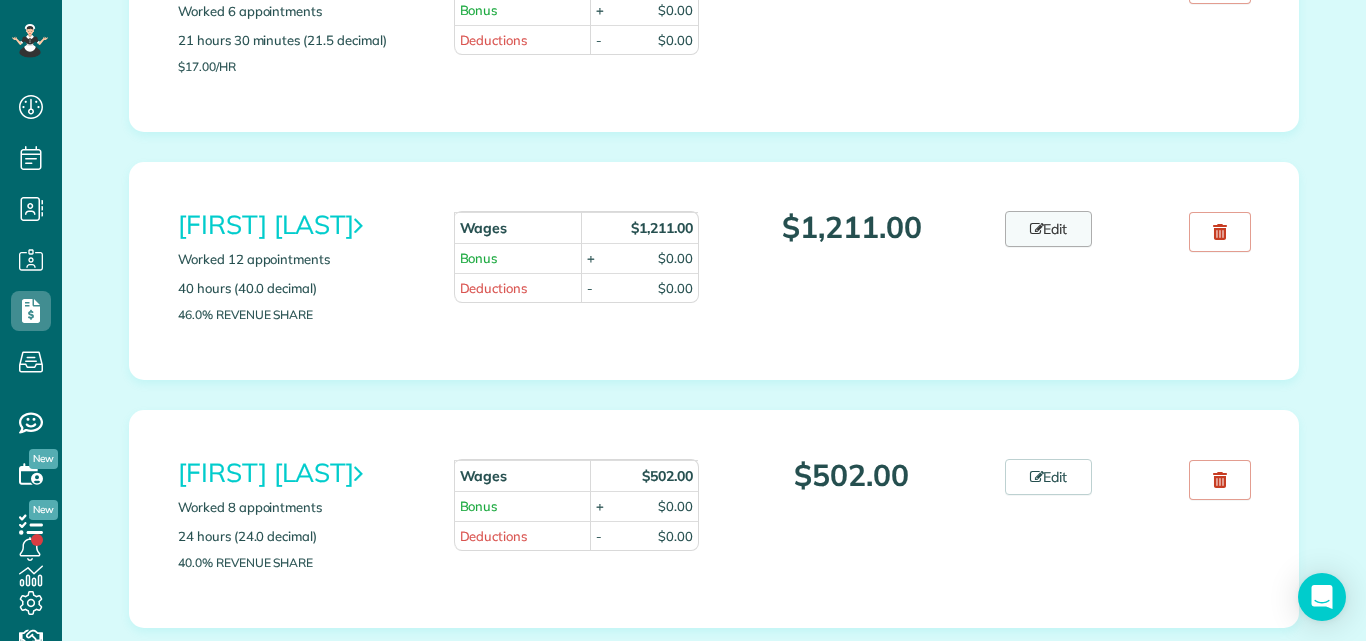 click on "Edit" at bounding box center (1049, 229) 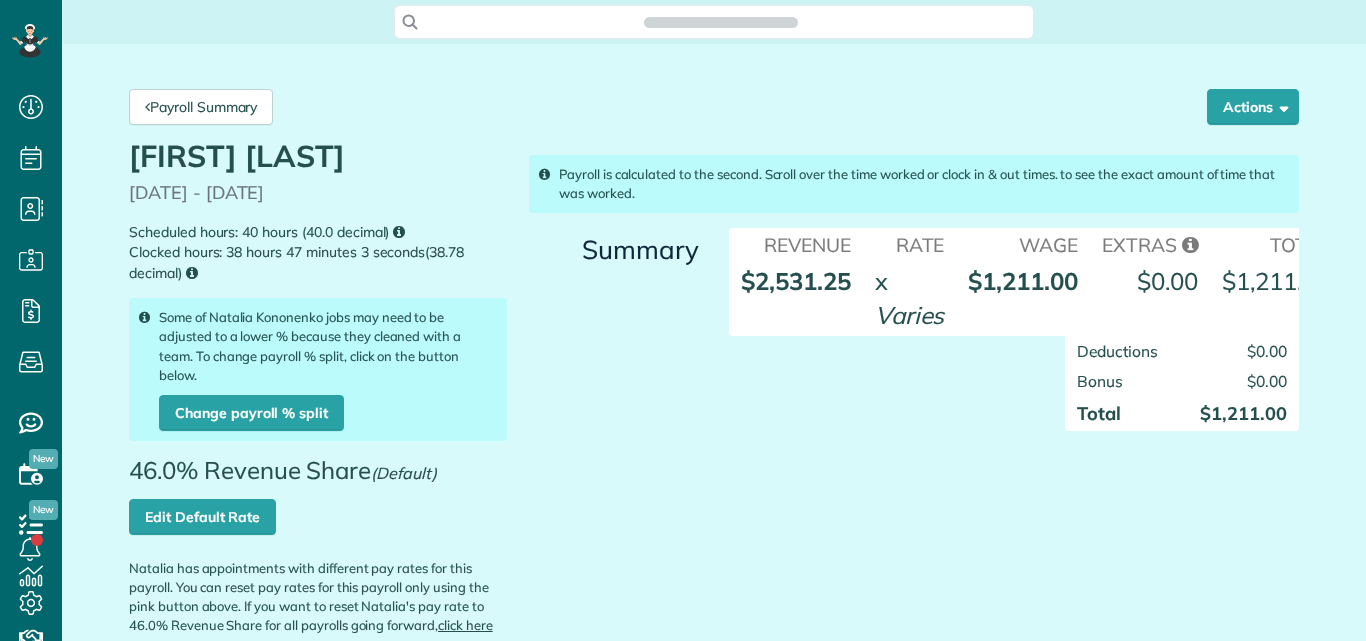 scroll, scrollTop: 0, scrollLeft: 0, axis: both 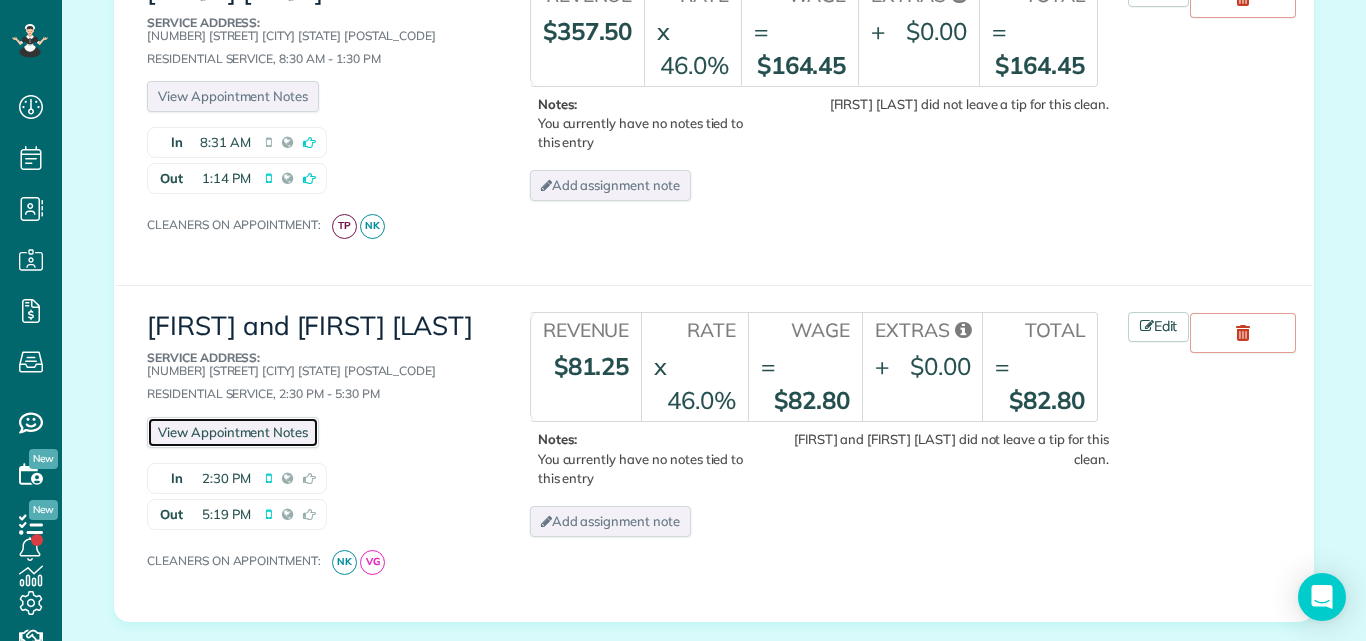 click on "View Appointment Notes" at bounding box center [233, 432] 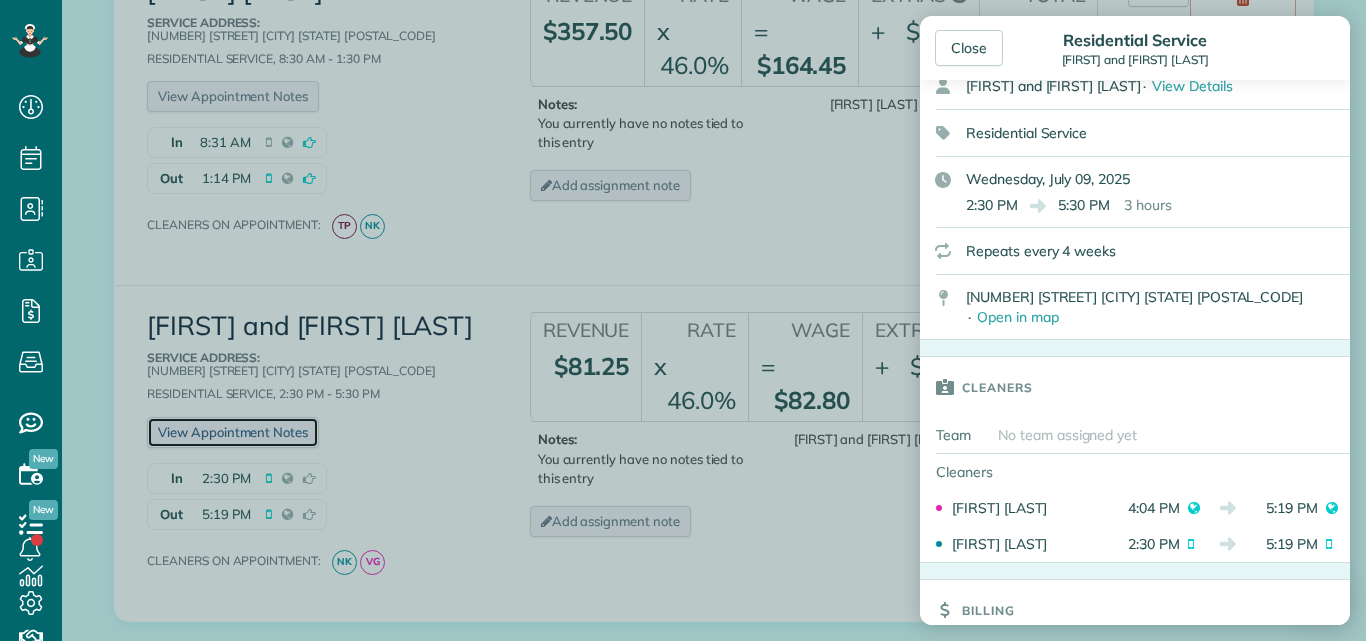 scroll, scrollTop: 272, scrollLeft: 0, axis: vertical 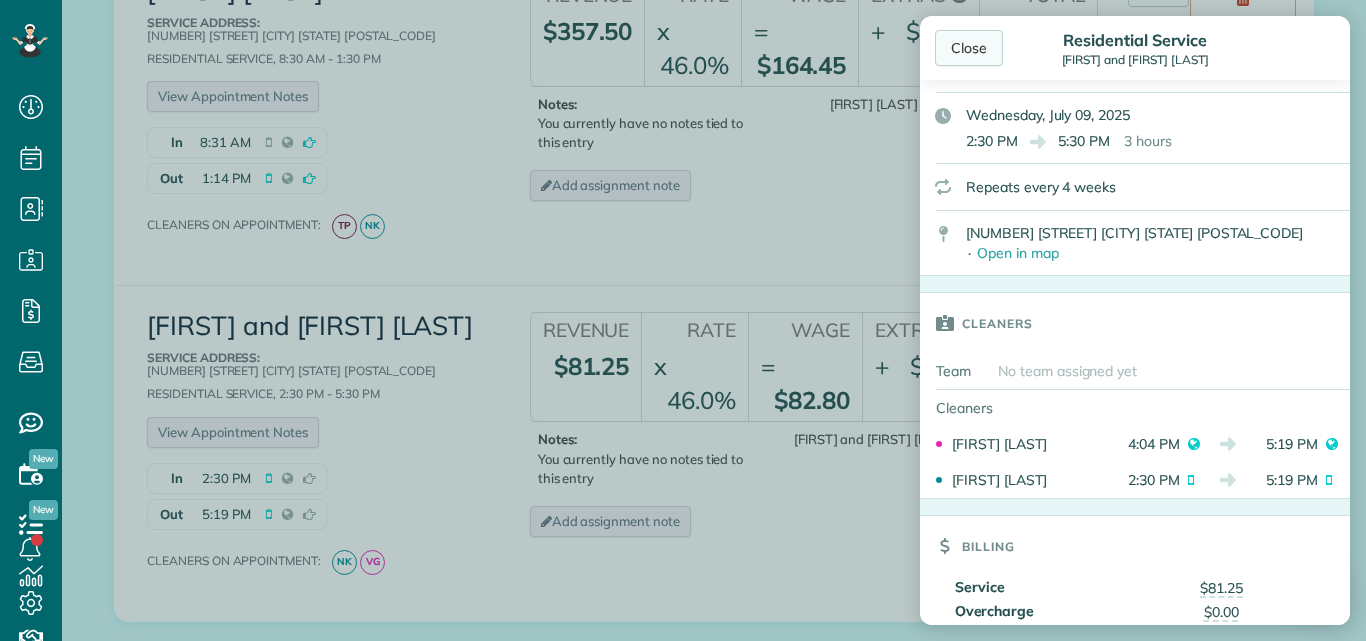 click on "Close" at bounding box center (969, 48) 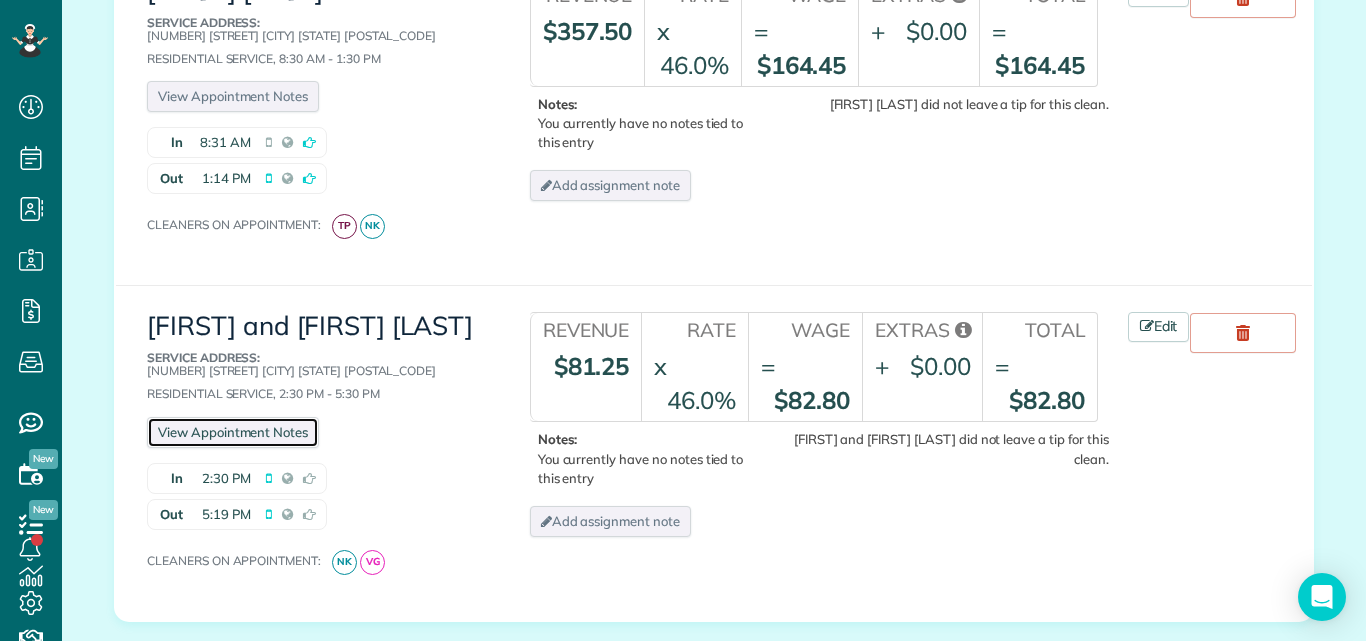 click on "View Appointment Notes" at bounding box center [233, 432] 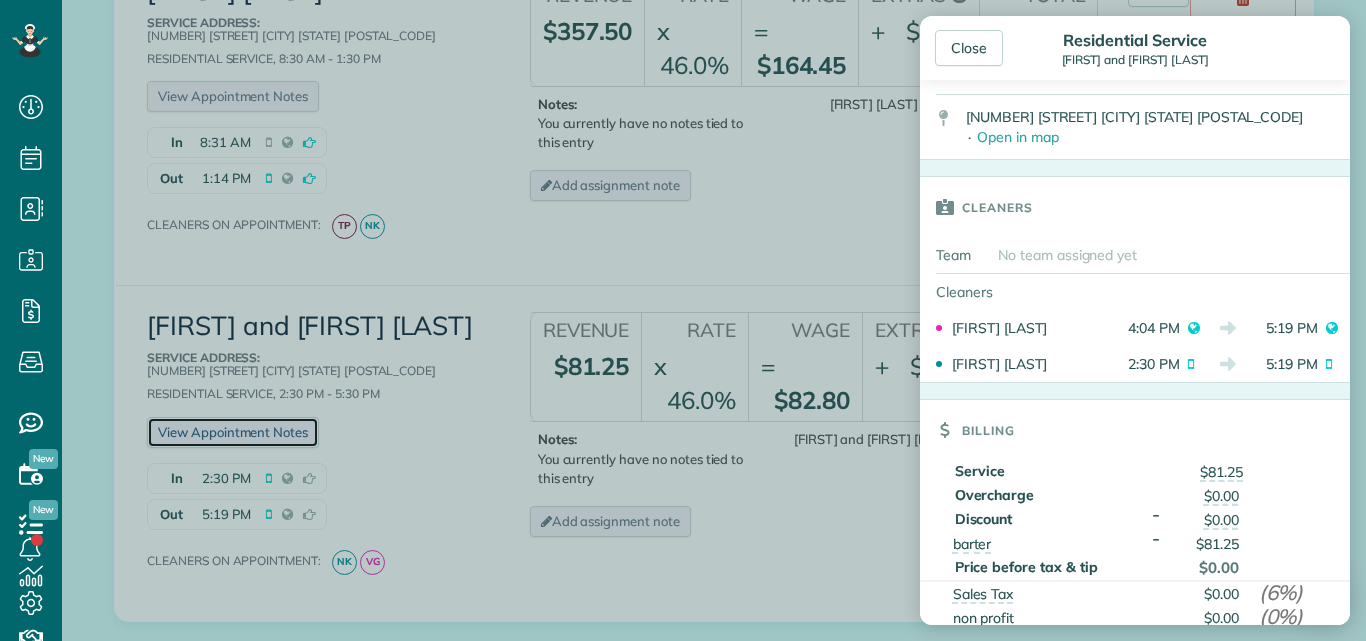 scroll, scrollTop: 451, scrollLeft: 0, axis: vertical 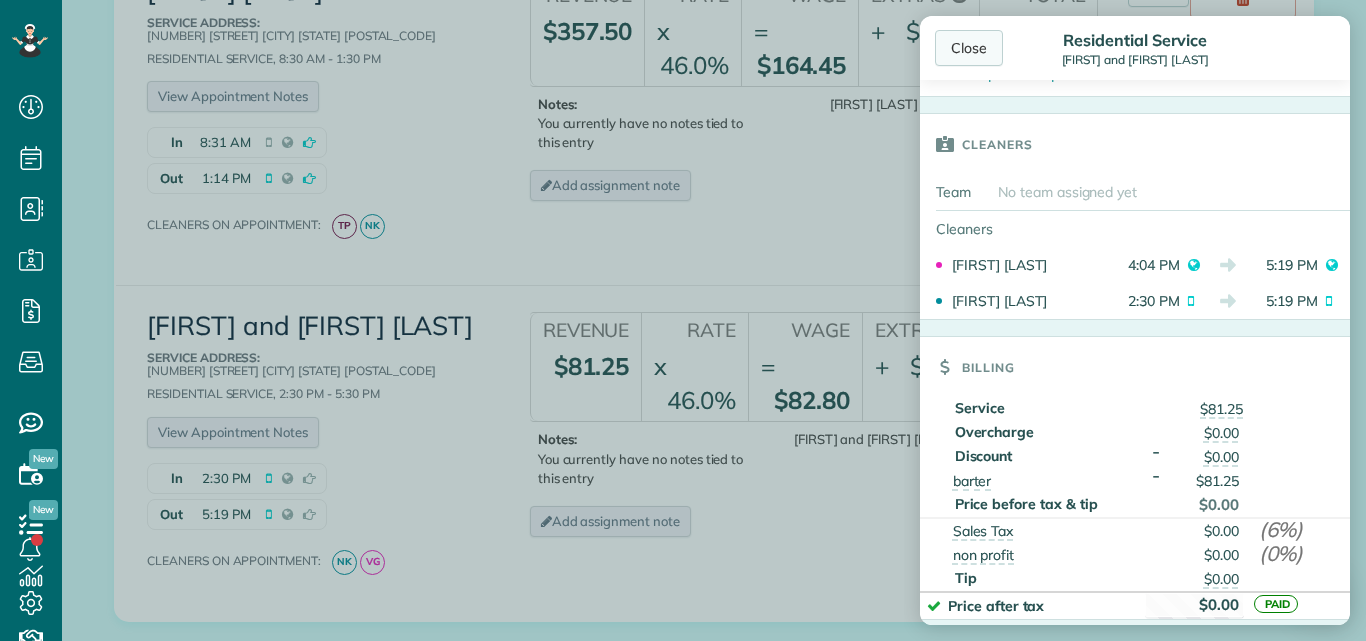 click on "Close" at bounding box center (969, 48) 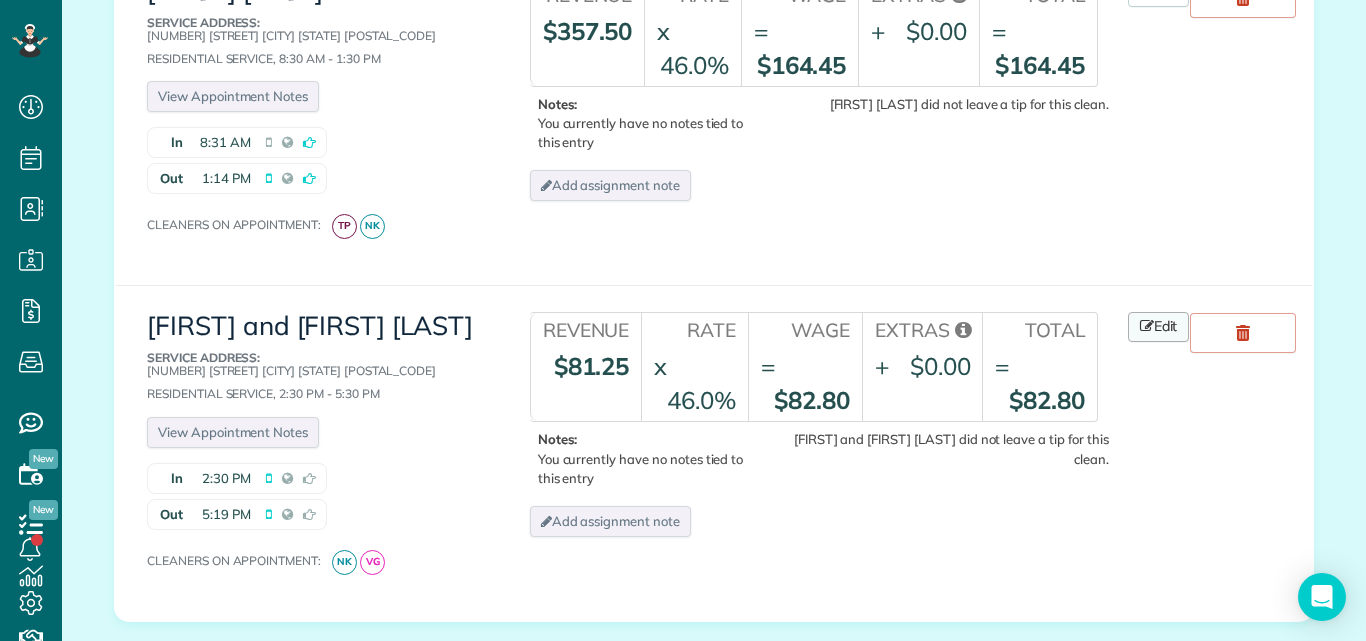 click on "Edit" at bounding box center [1159, 327] 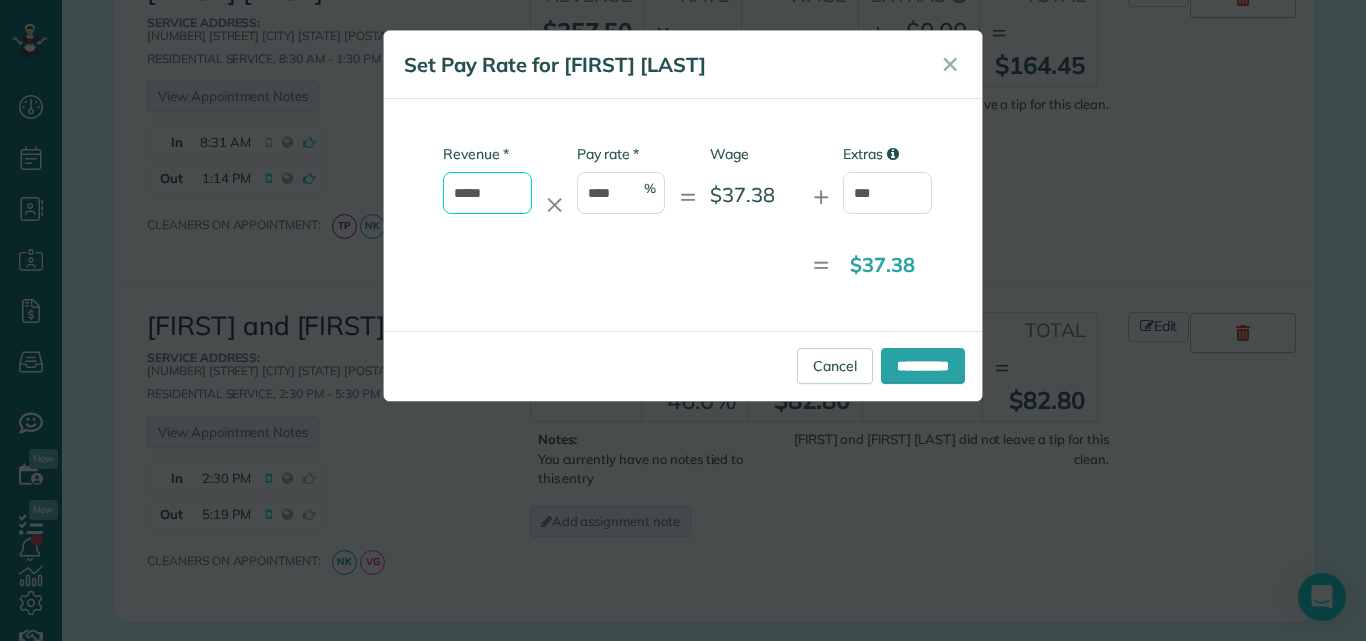 click on "*****" at bounding box center (487, 193) 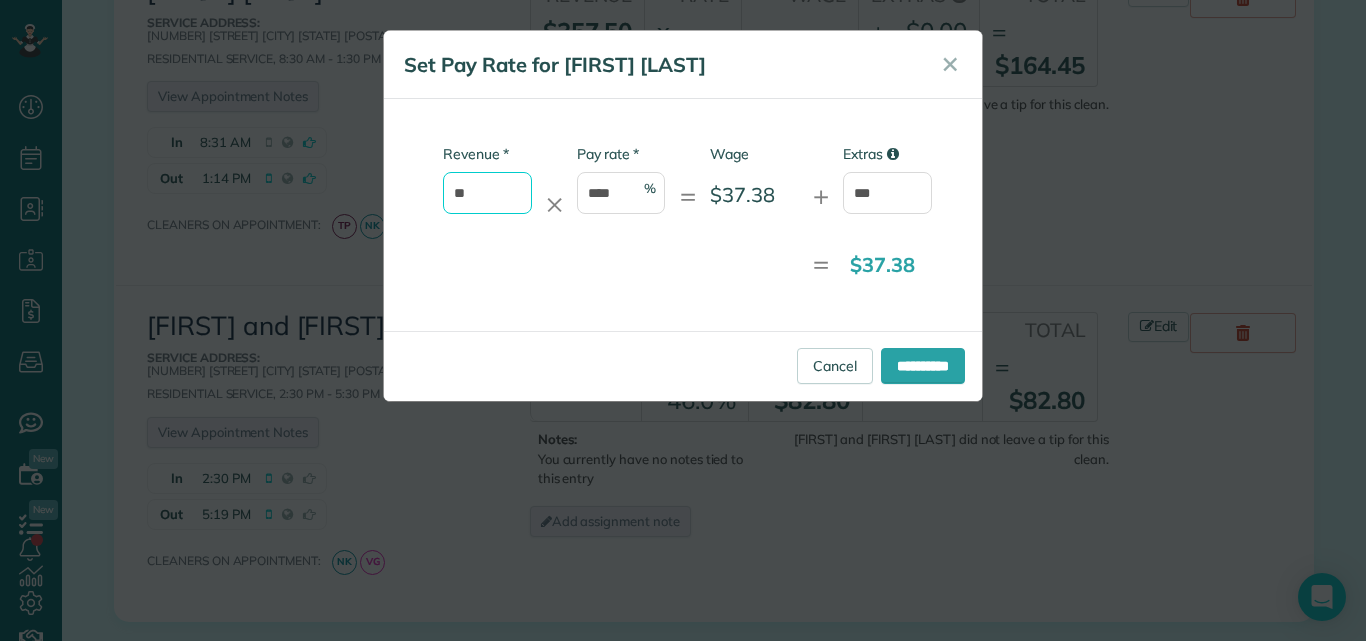 type on "*" 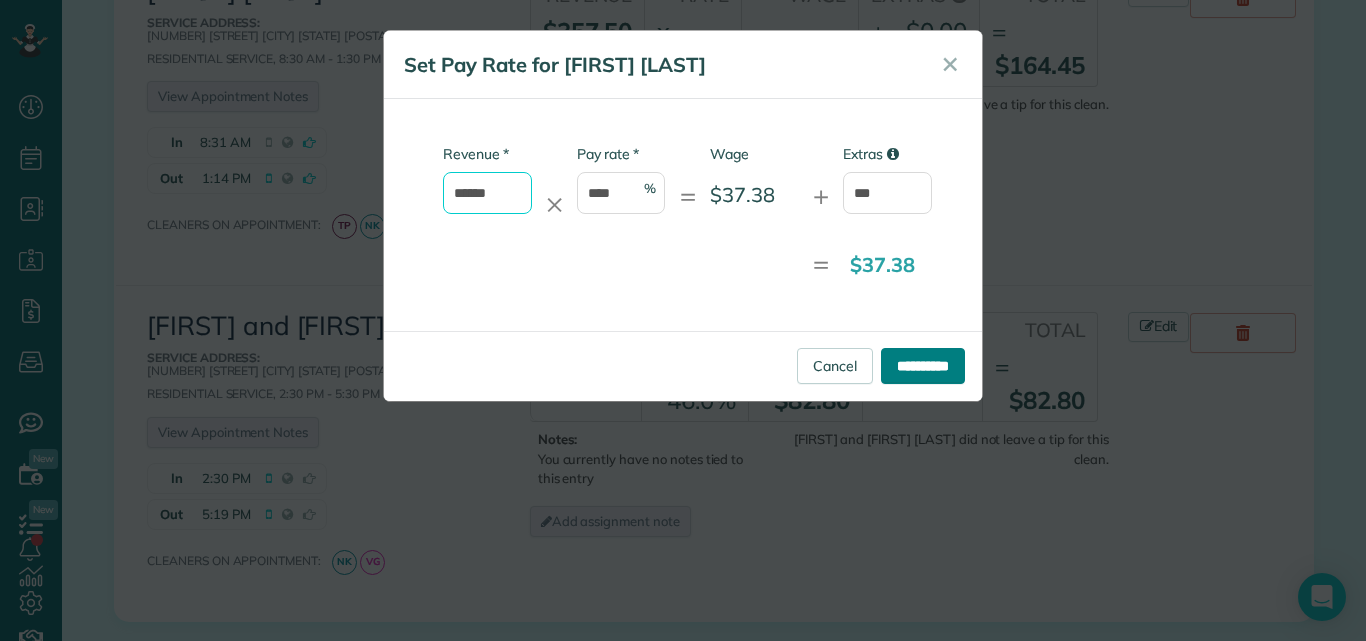type on "******" 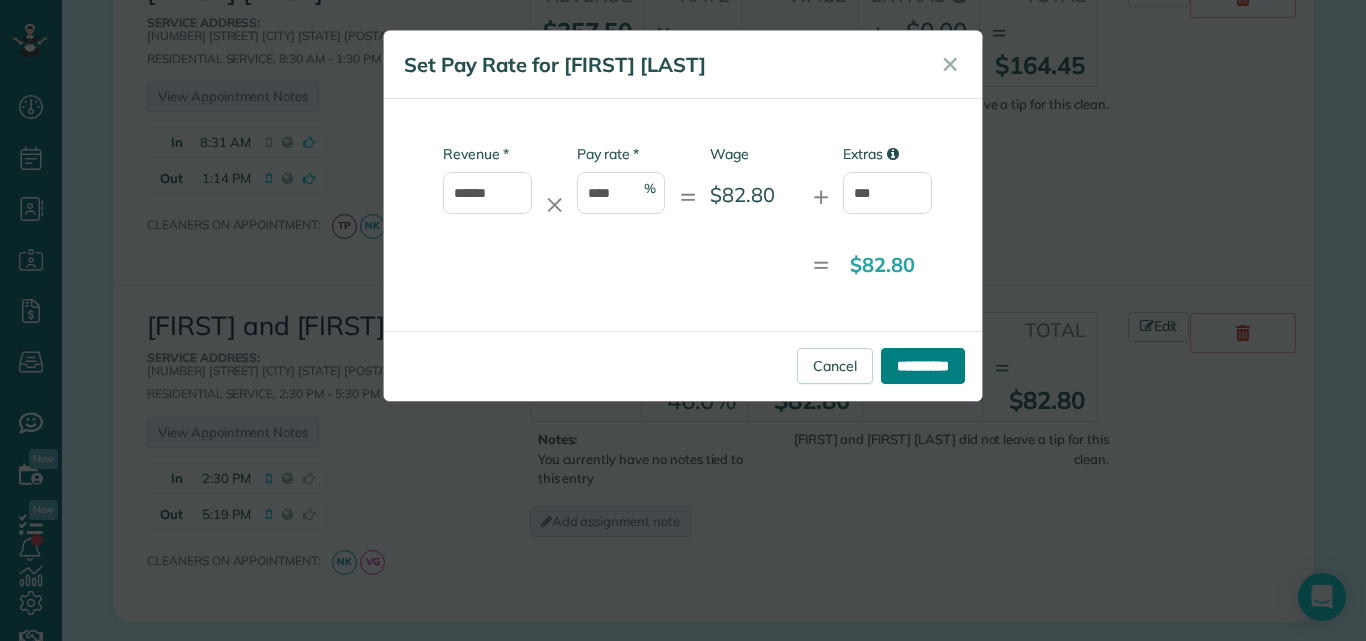 click on "**********" at bounding box center [923, 366] 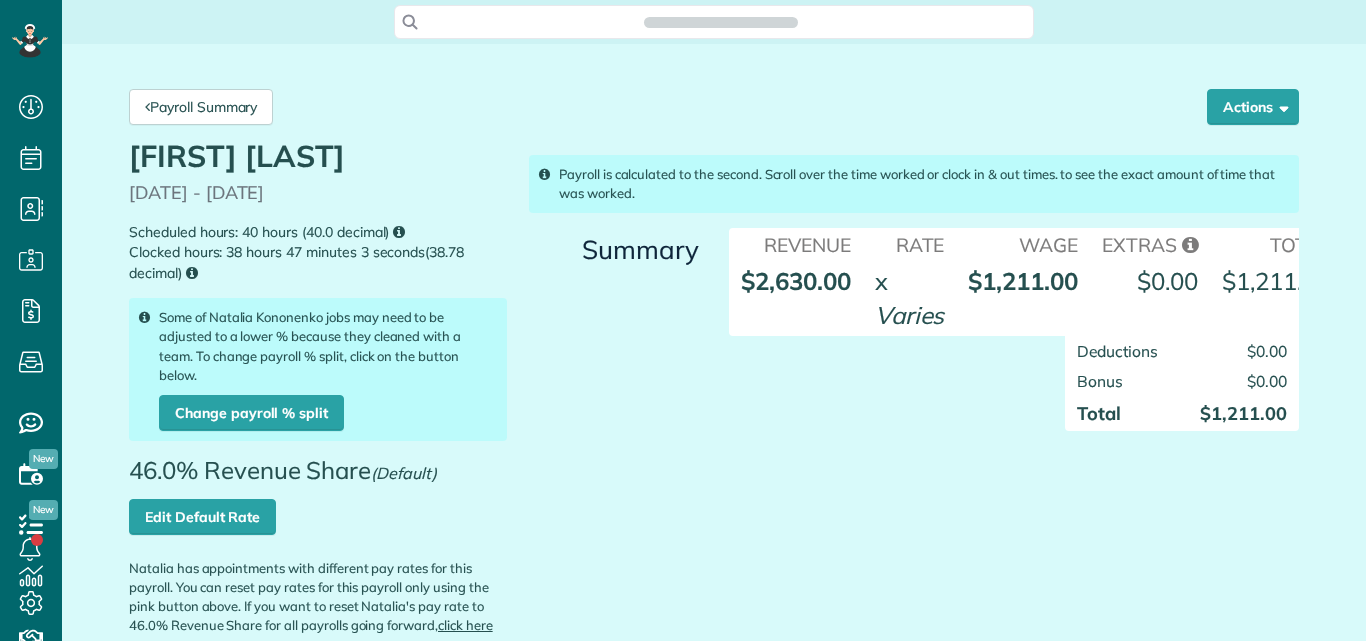 scroll, scrollTop: 0, scrollLeft: 0, axis: both 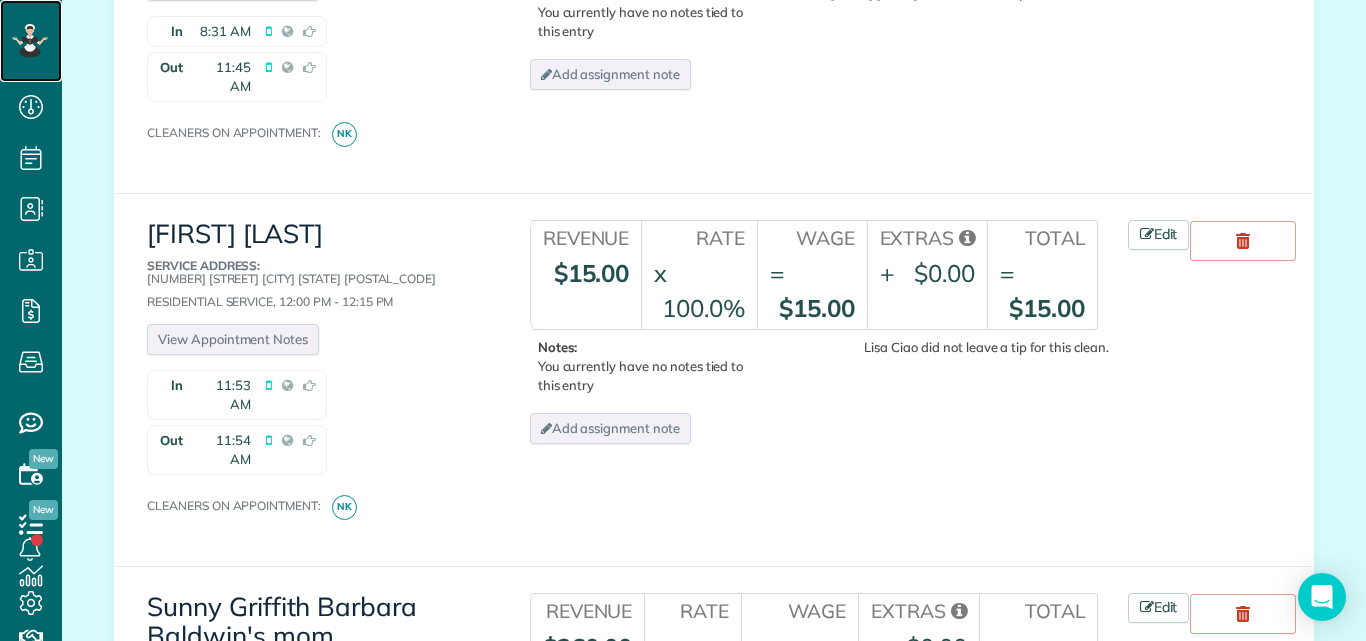 click 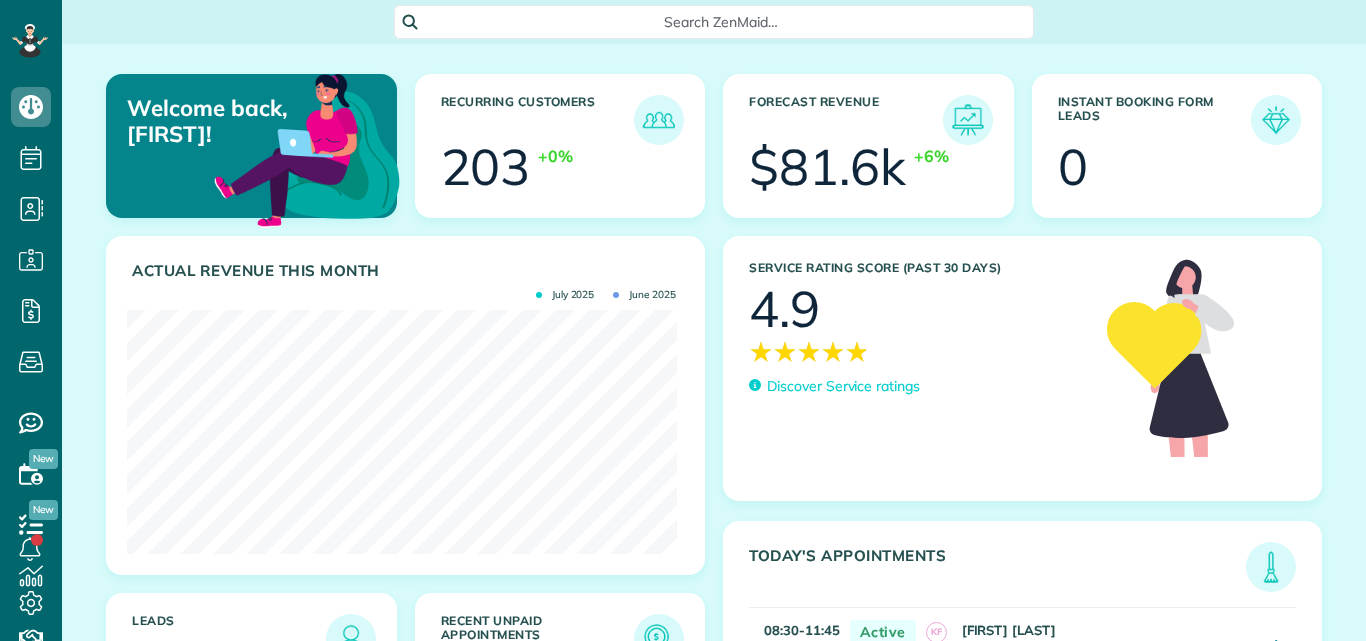 scroll, scrollTop: 0, scrollLeft: 0, axis: both 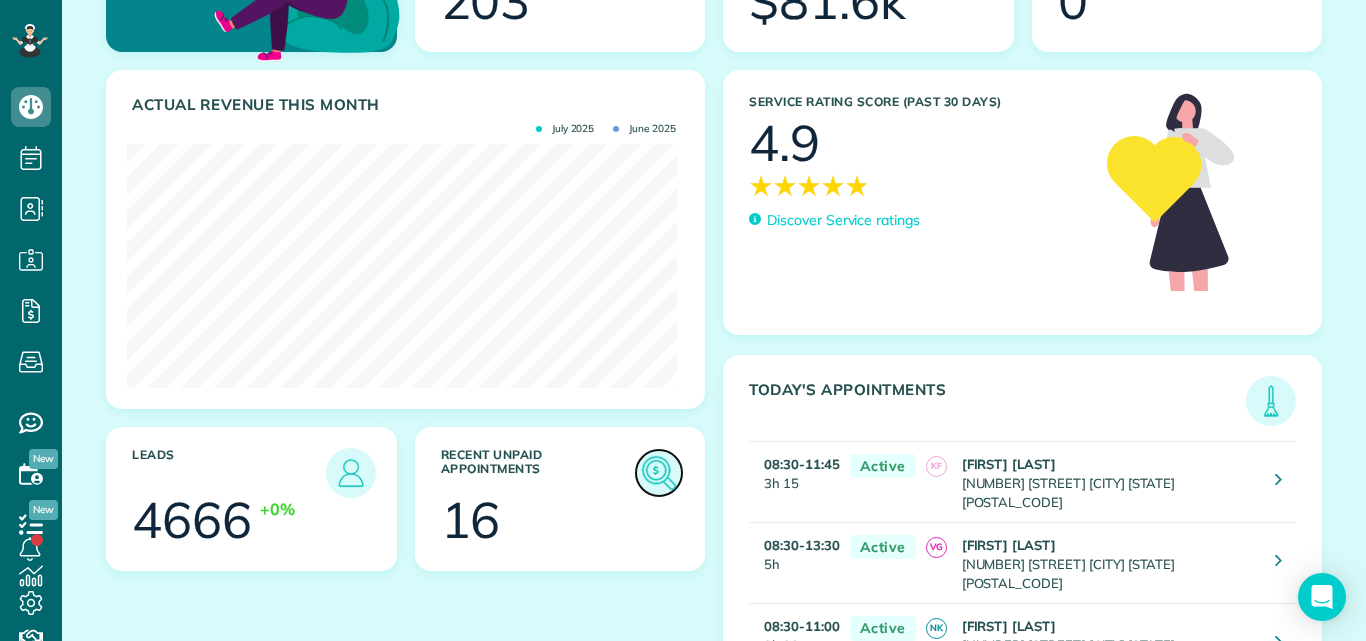click at bounding box center [659, 473] 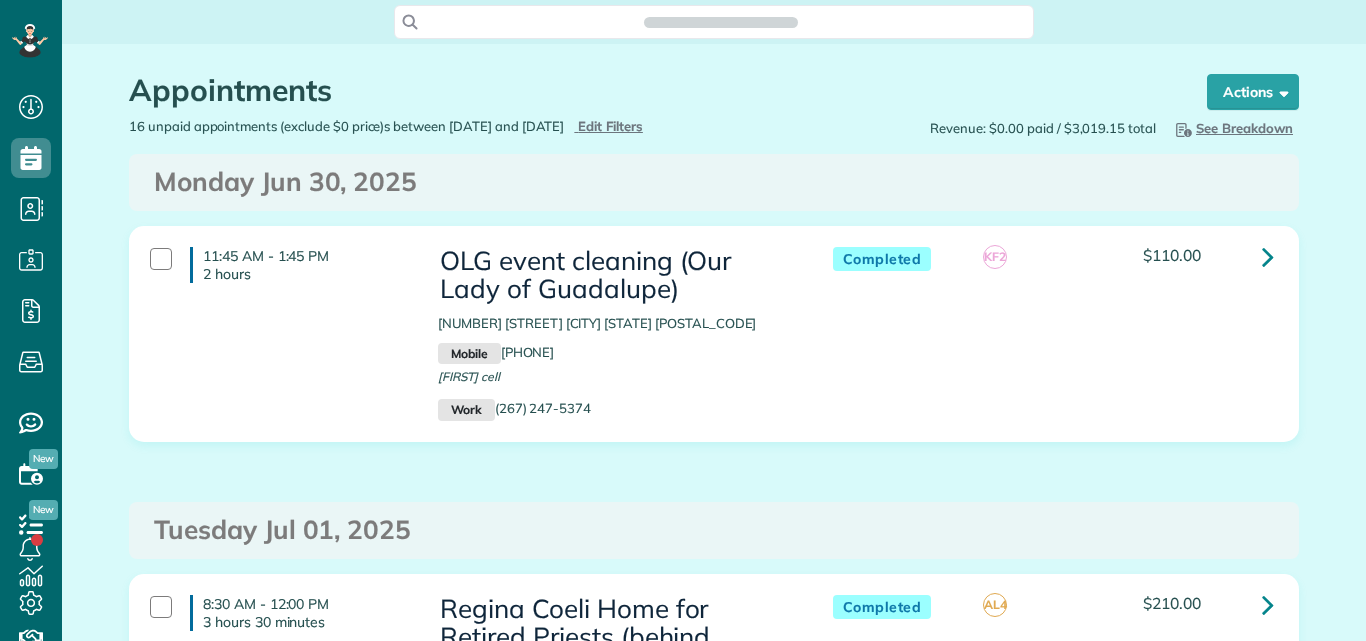 scroll, scrollTop: 0, scrollLeft: 0, axis: both 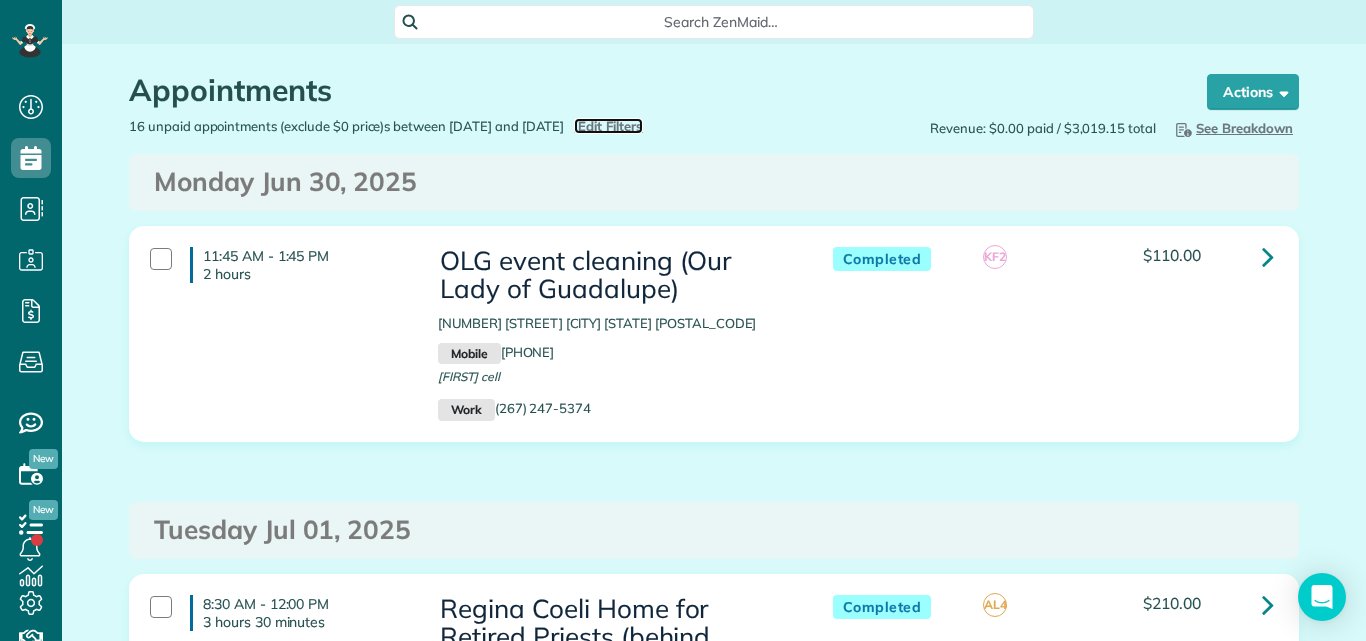 click on "Edit Filters" at bounding box center [610, 126] 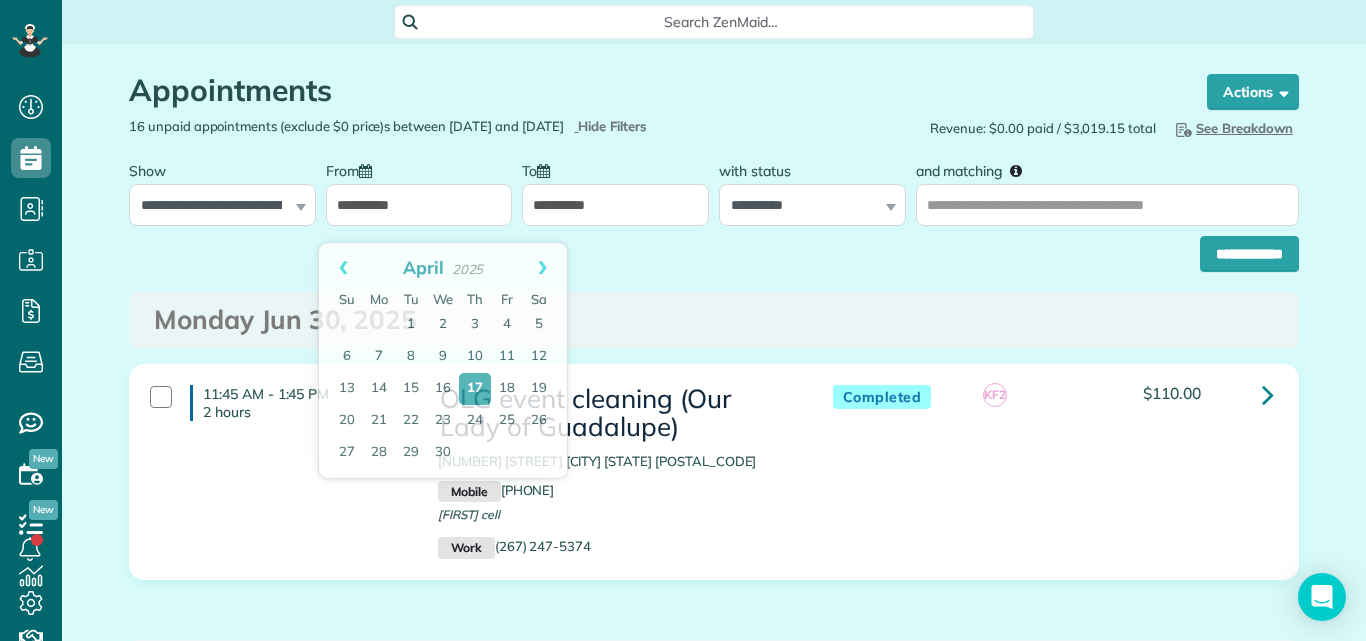 click on "**********" at bounding box center (419, 205) 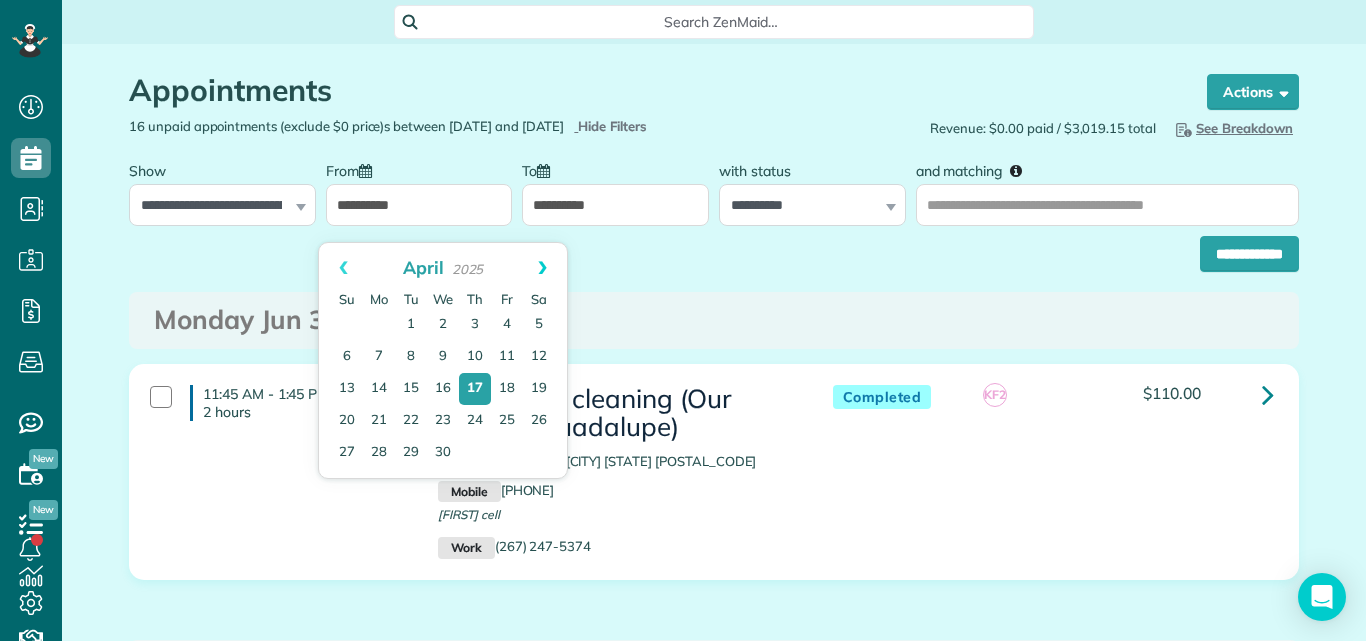 click on "Next" at bounding box center (542, 268) 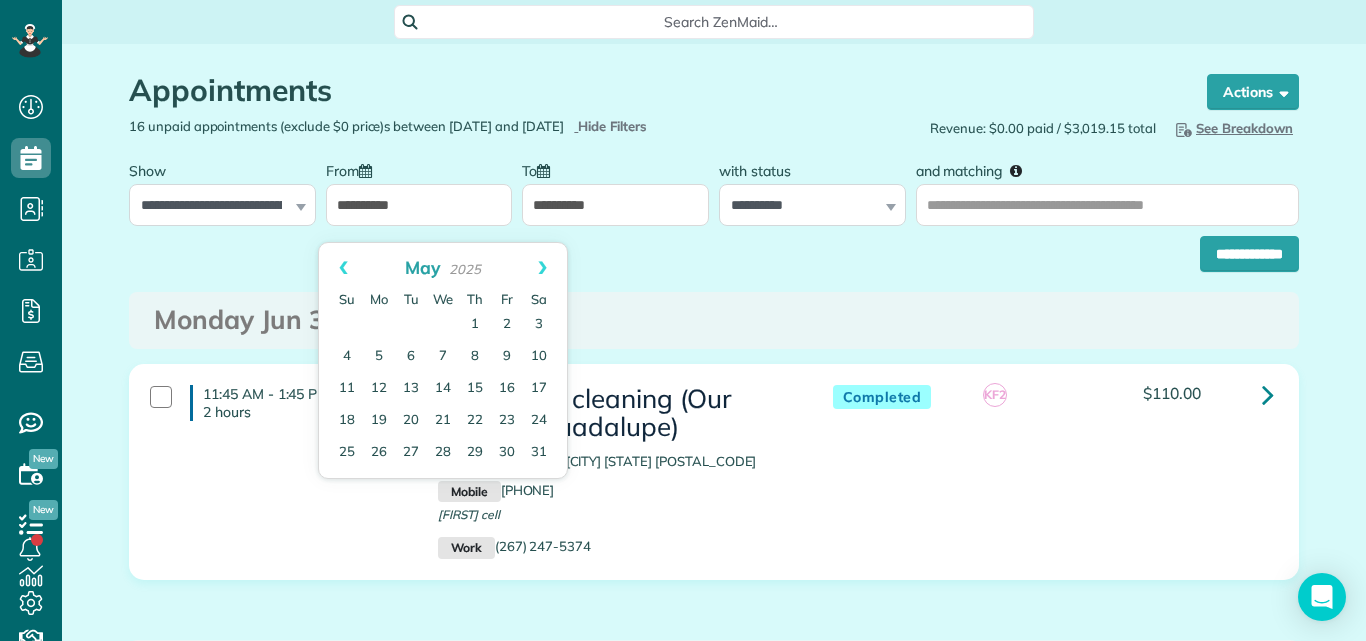click on "Next" at bounding box center [542, 268] 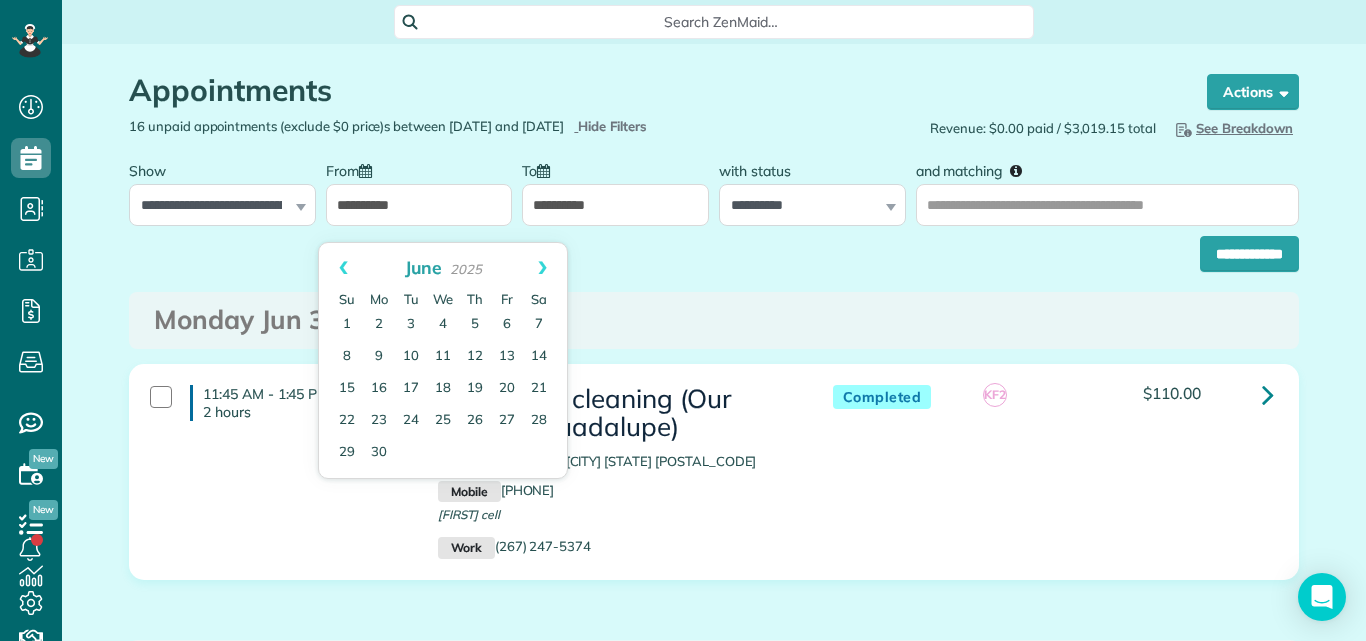 click on "Next" at bounding box center (542, 268) 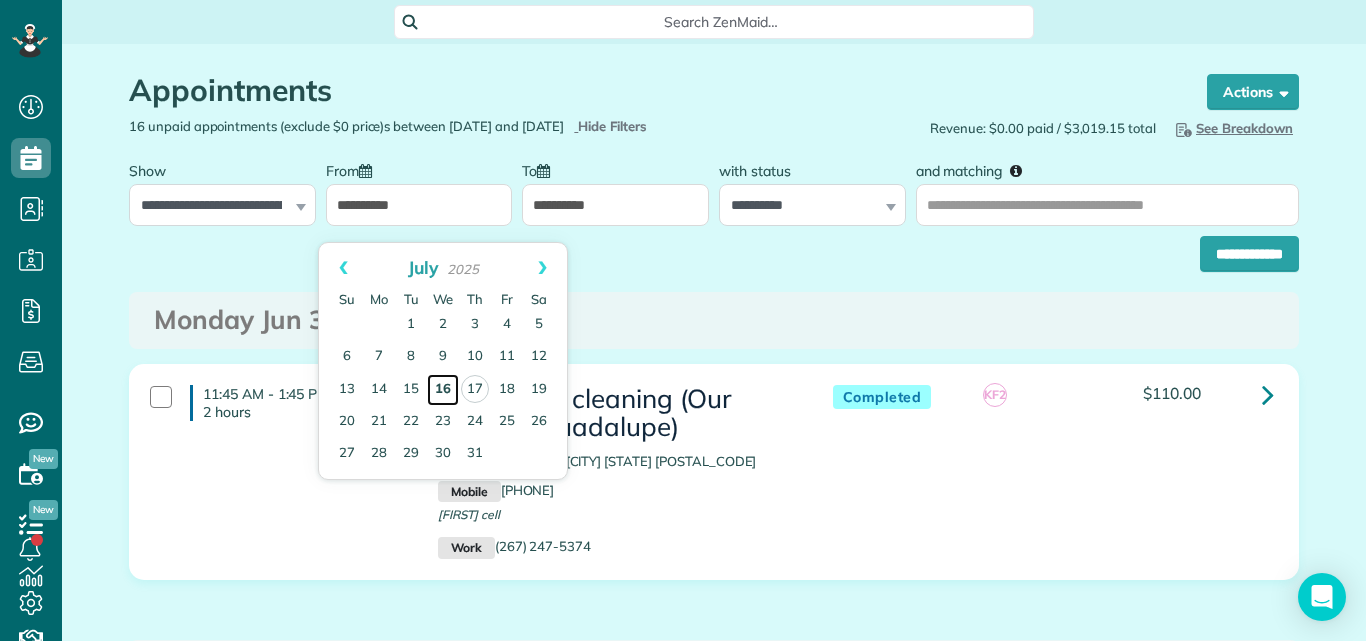 click on "16" at bounding box center (443, 390) 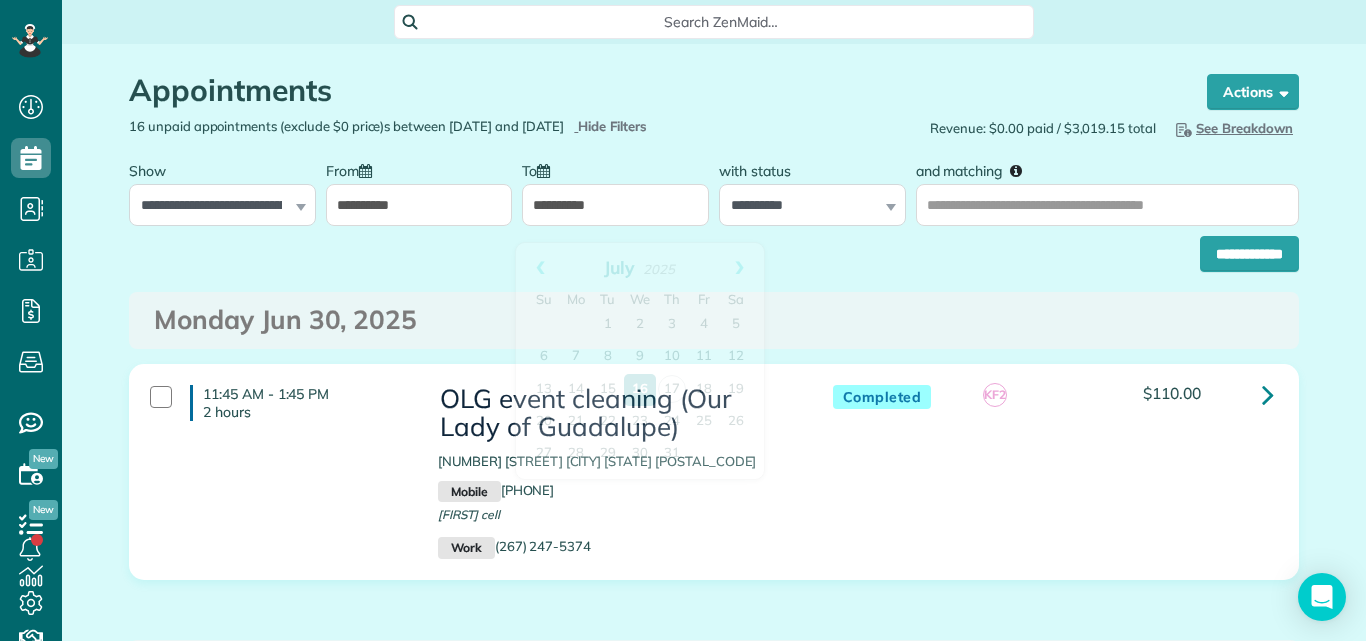 click on "**********" at bounding box center (615, 205) 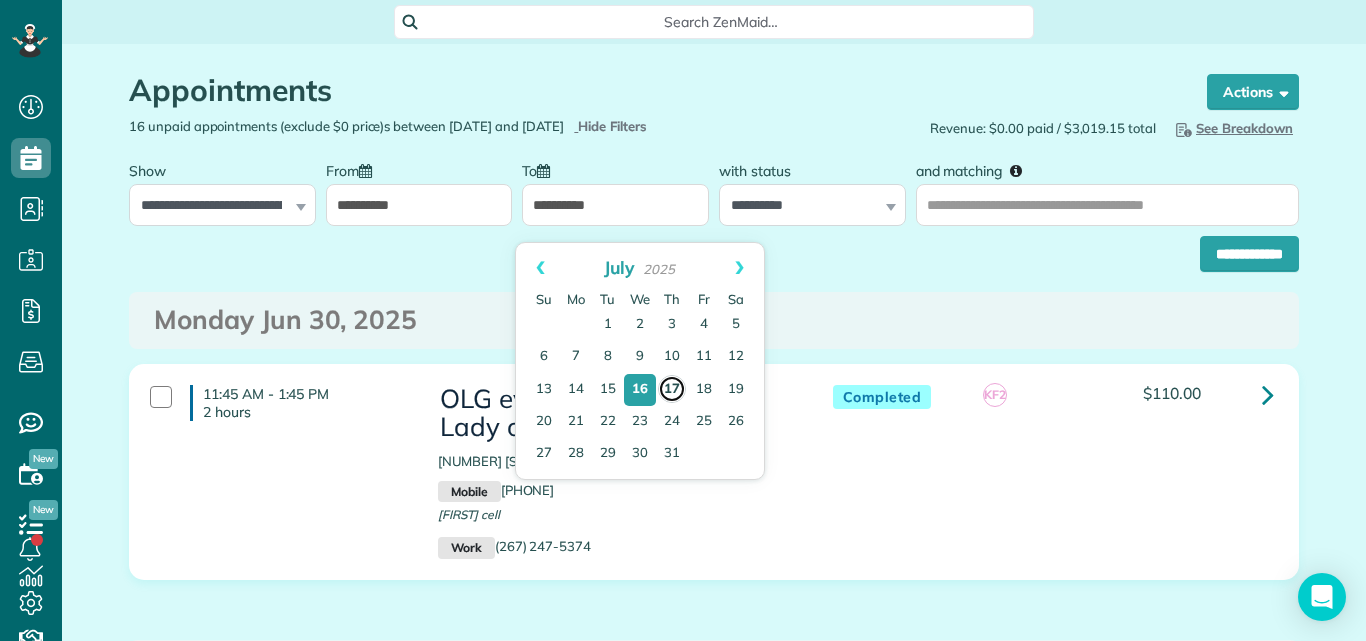click on "17" at bounding box center (672, 389) 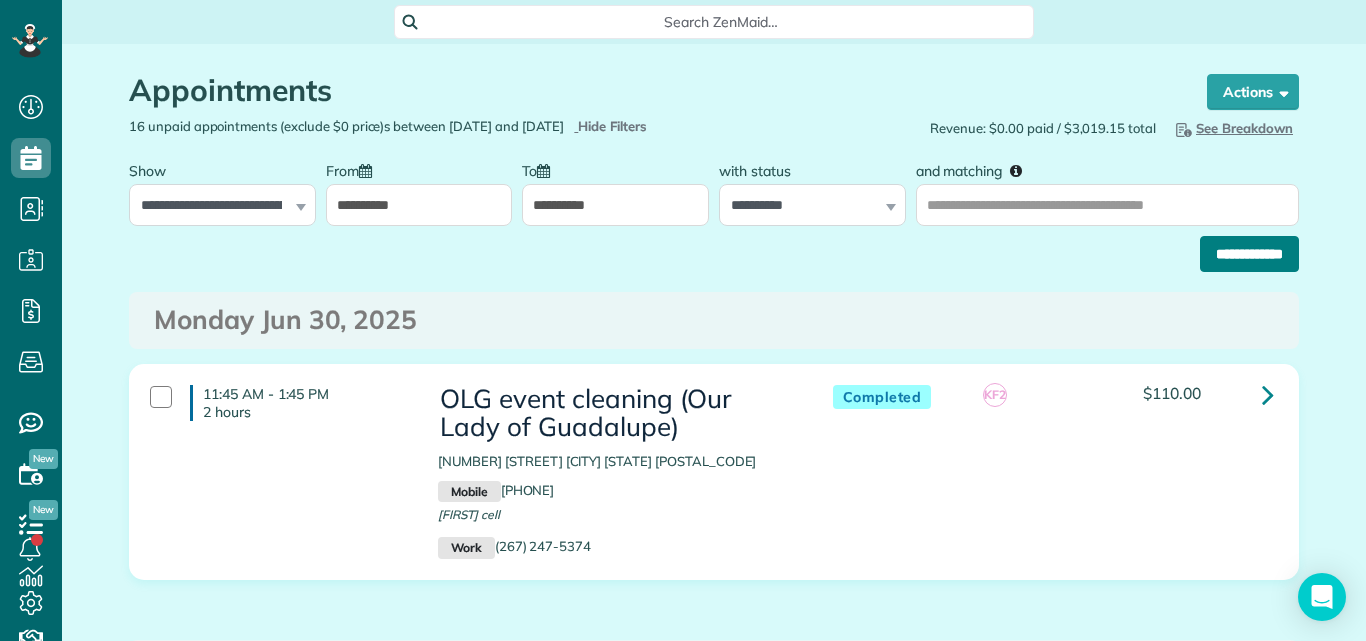 click on "**********" at bounding box center [1249, 254] 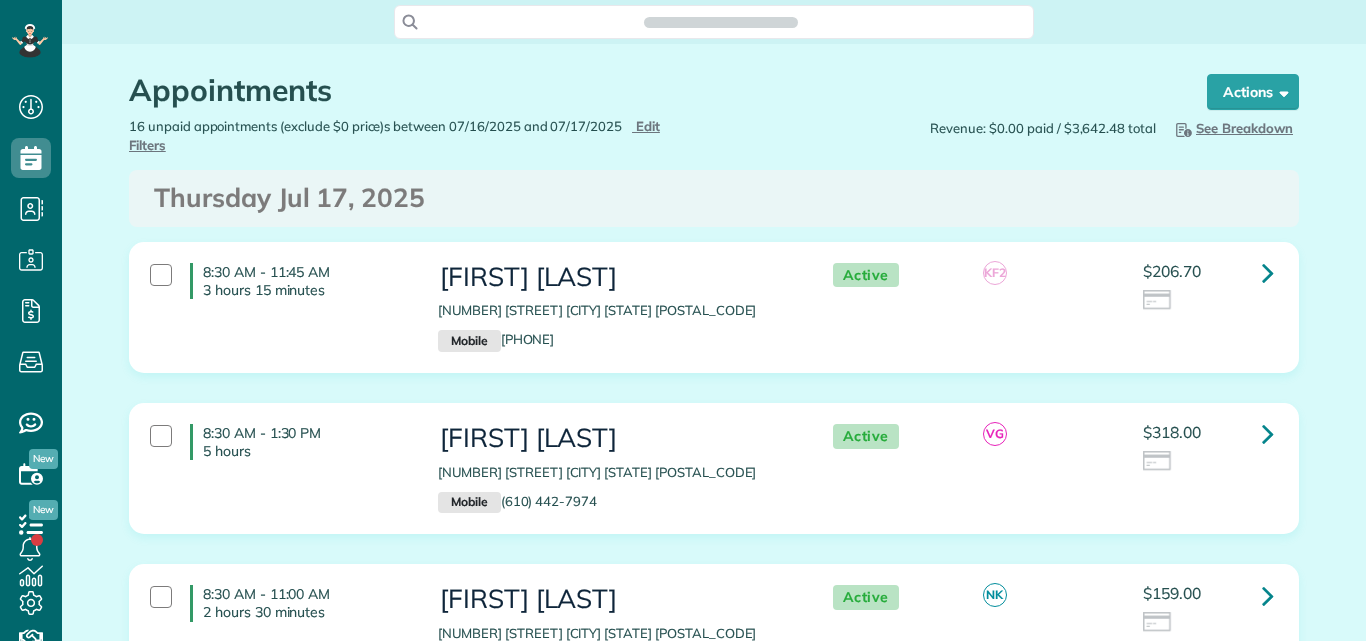 scroll, scrollTop: 0, scrollLeft: 0, axis: both 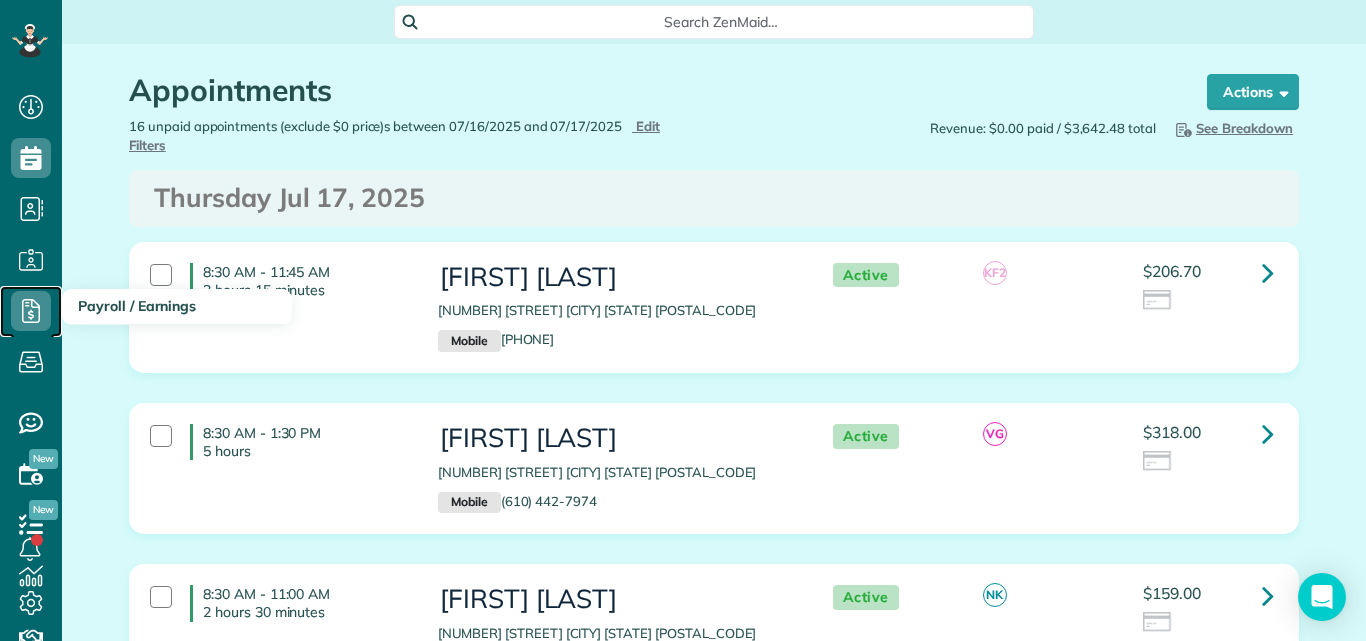 click 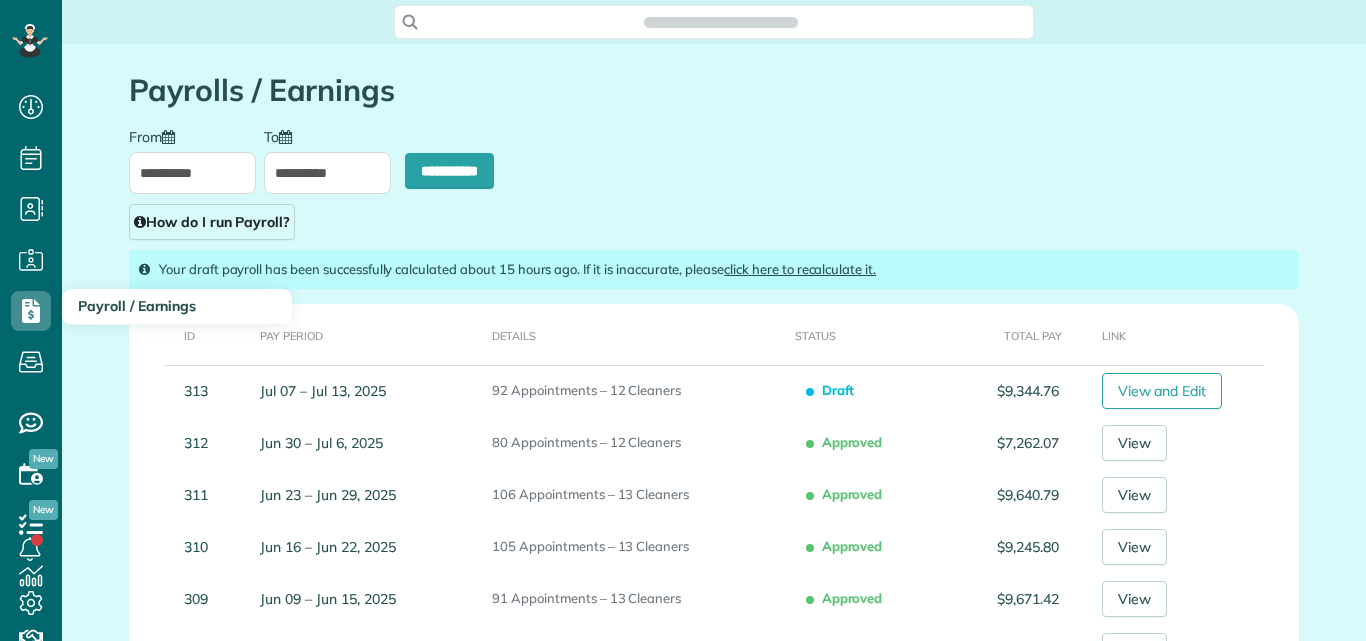scroll, scrollTop: 0, scrollLeft: 0, axis: both 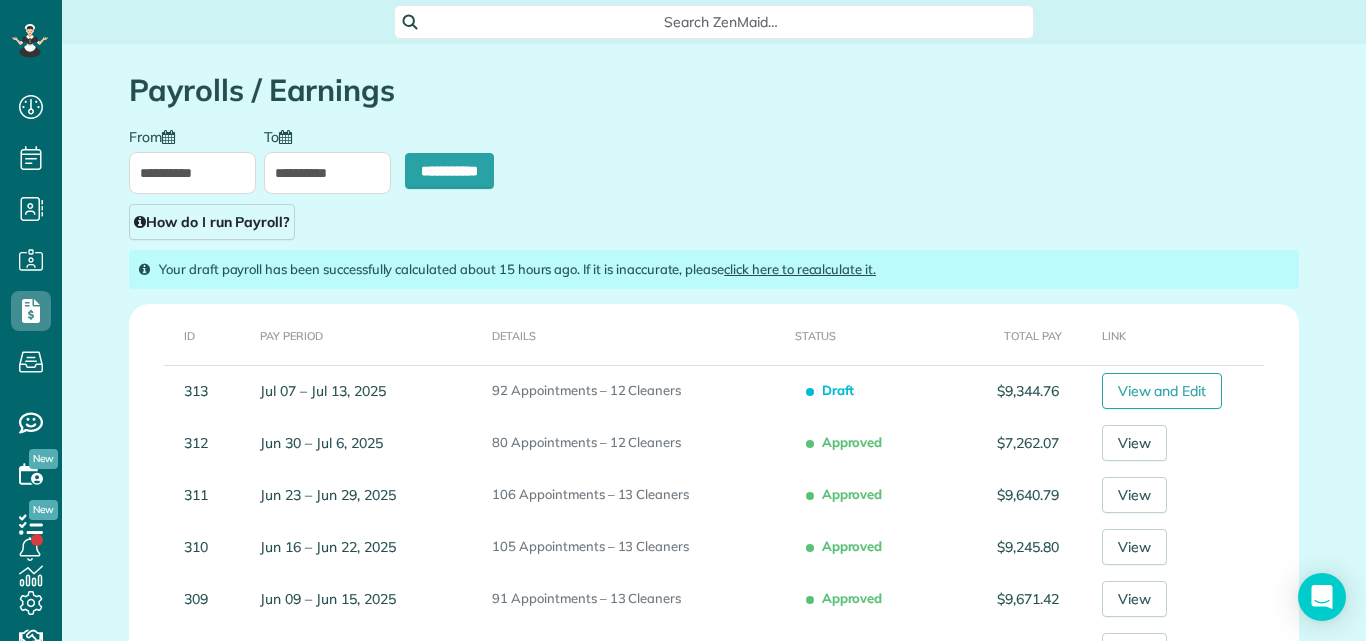 click on "View and Edit" at bounding box center [1162, 391] 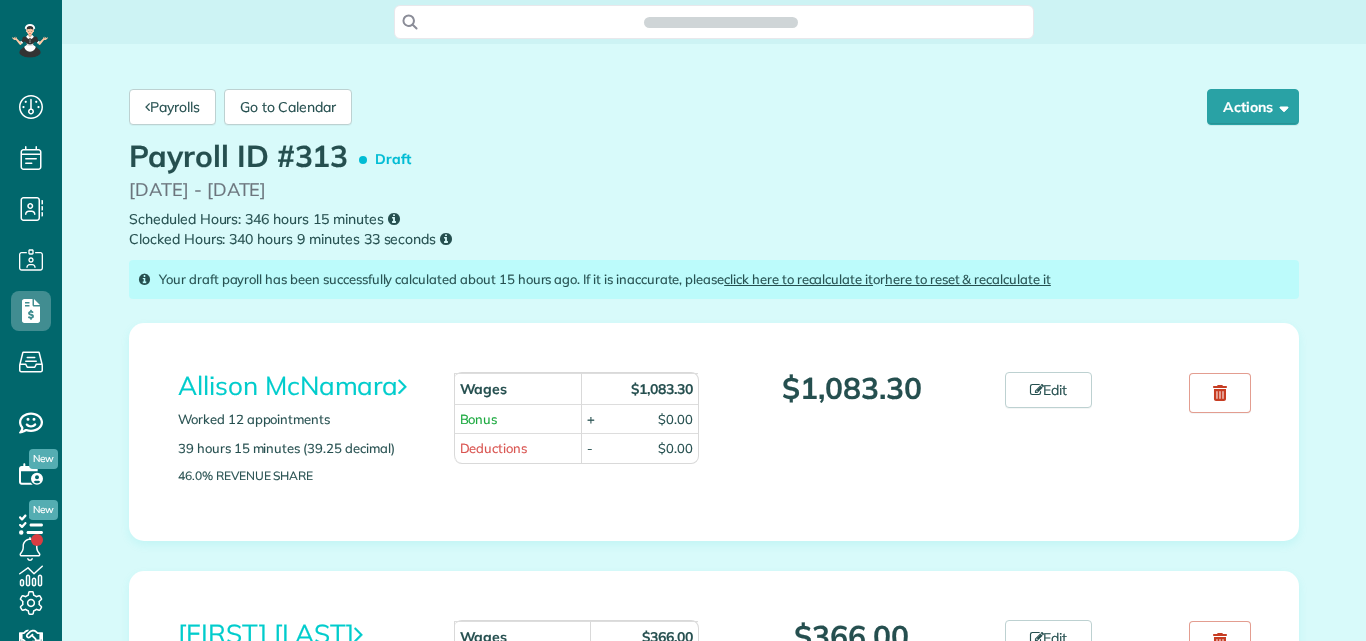 scroll, scrollTop: 0, scrollLeft: 0, axis: both 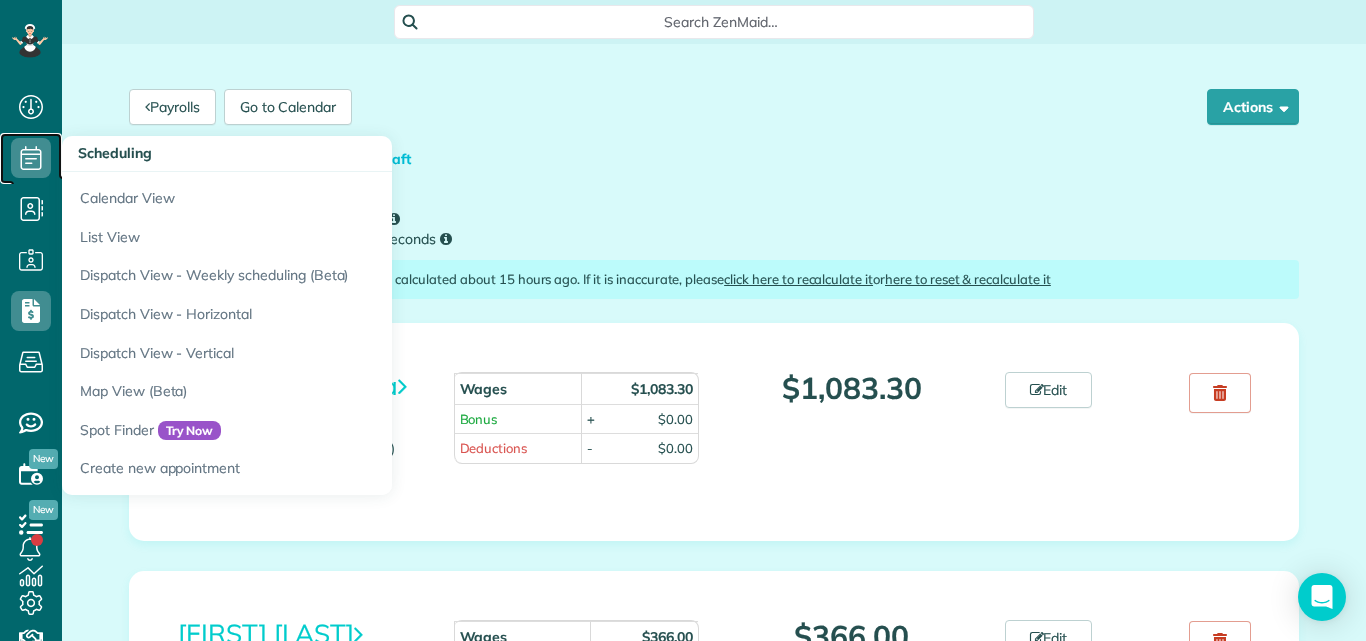 click 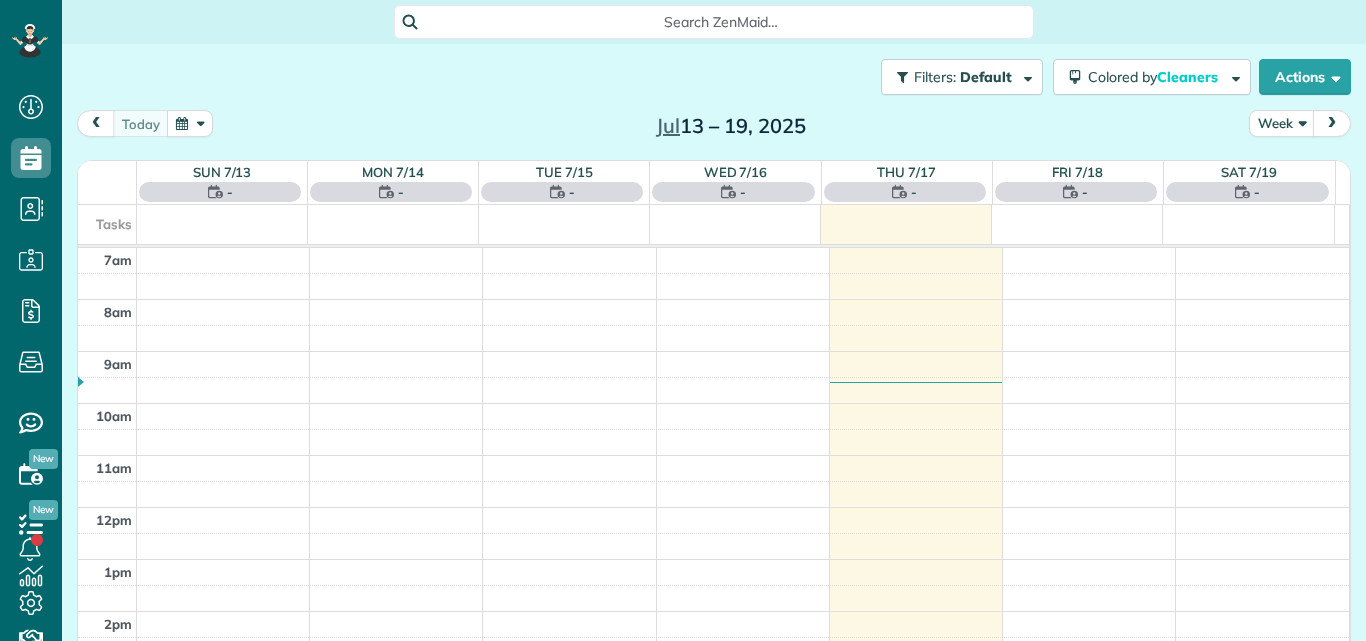 scroll, scrollTop: 0, scrollLeft: 0, axis: both 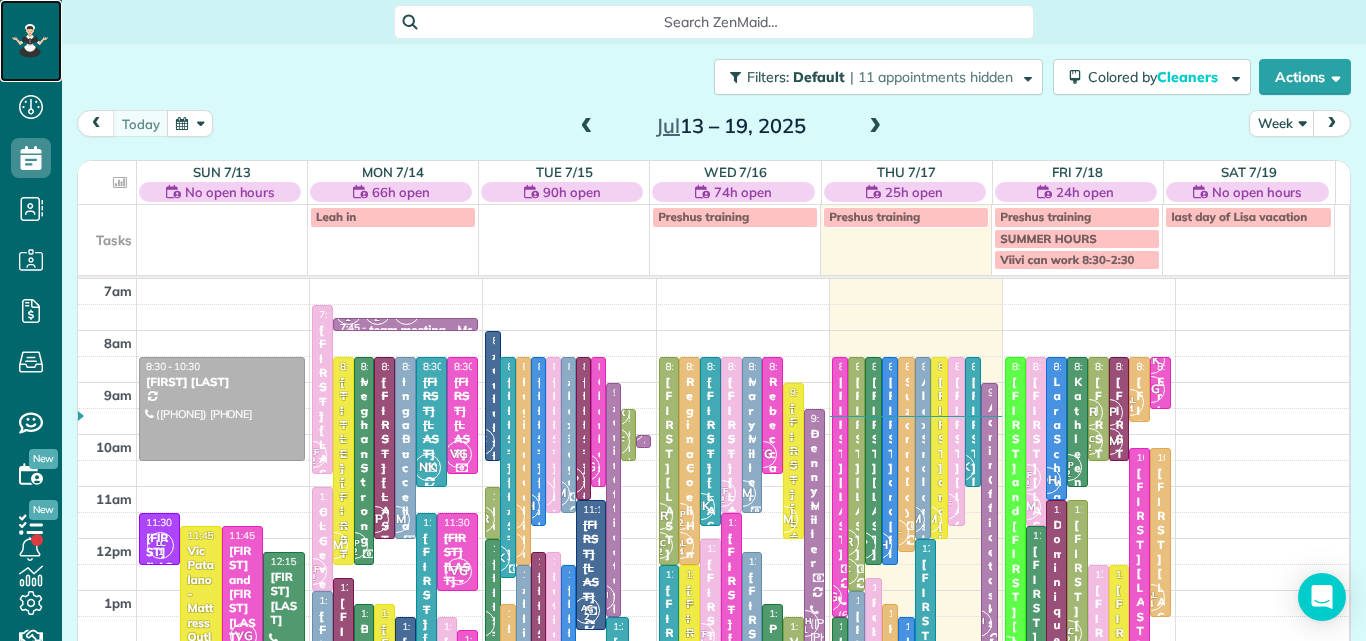 click 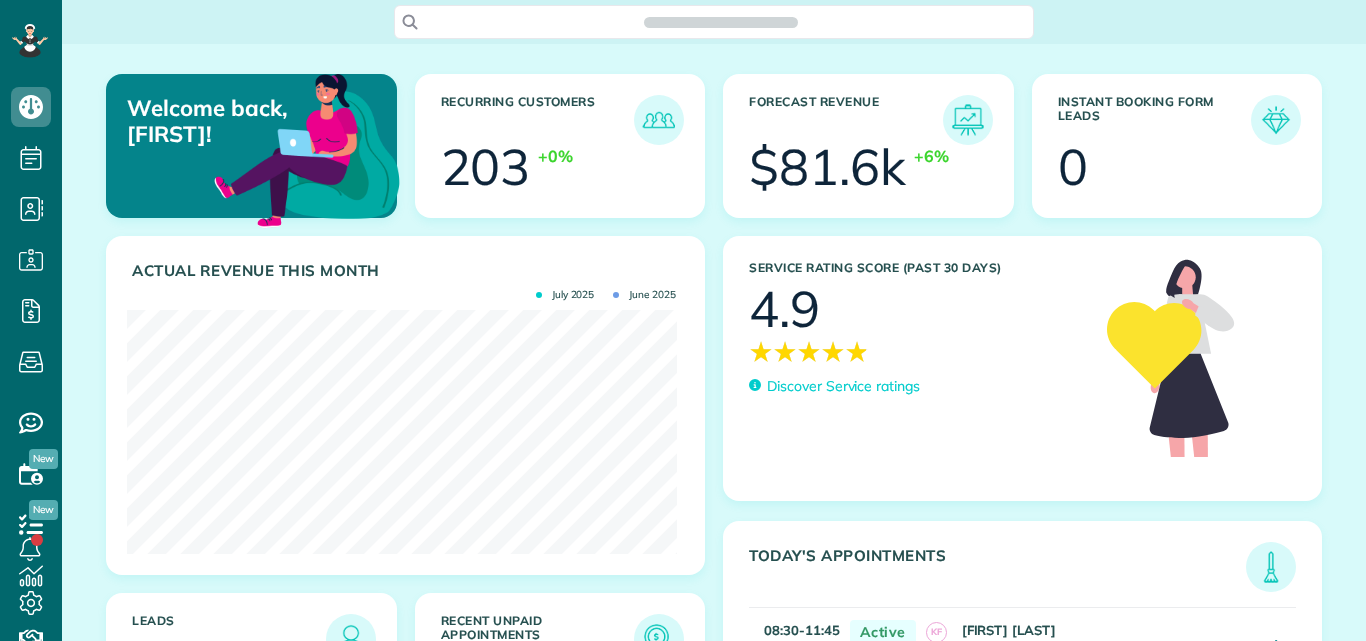 scroll, scrollTop: 0, scrollLeft: 0, axis: both 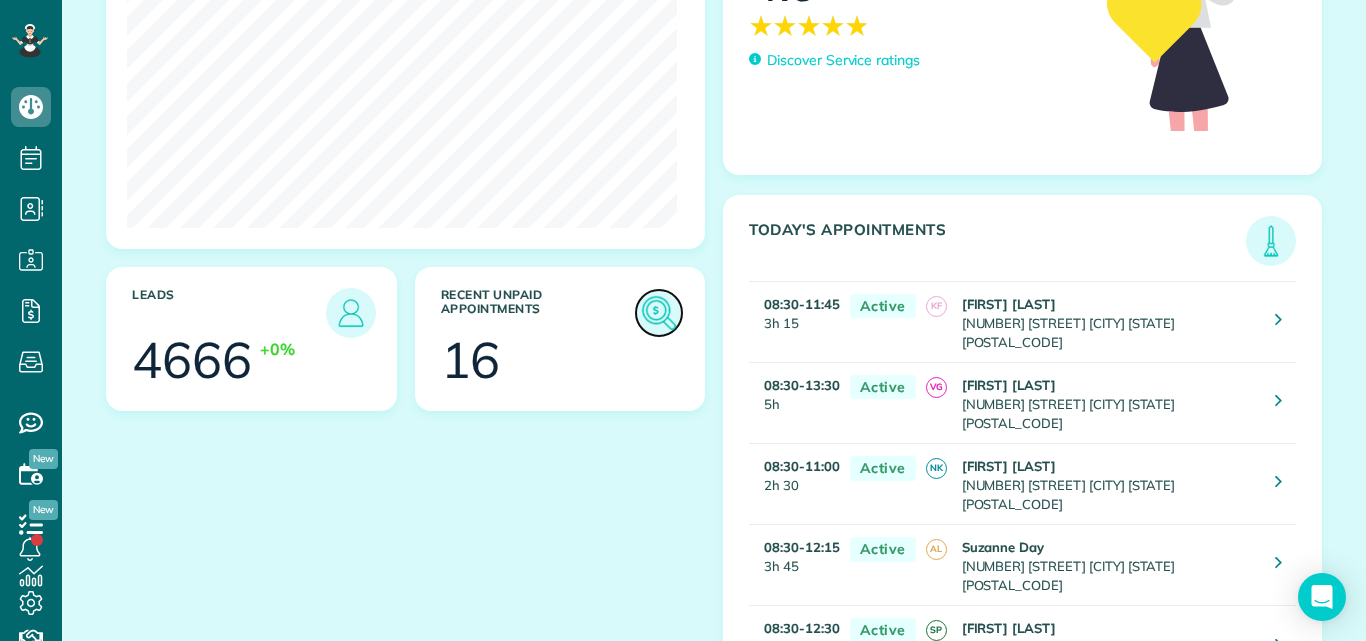 click at bounding box center [659, 313] 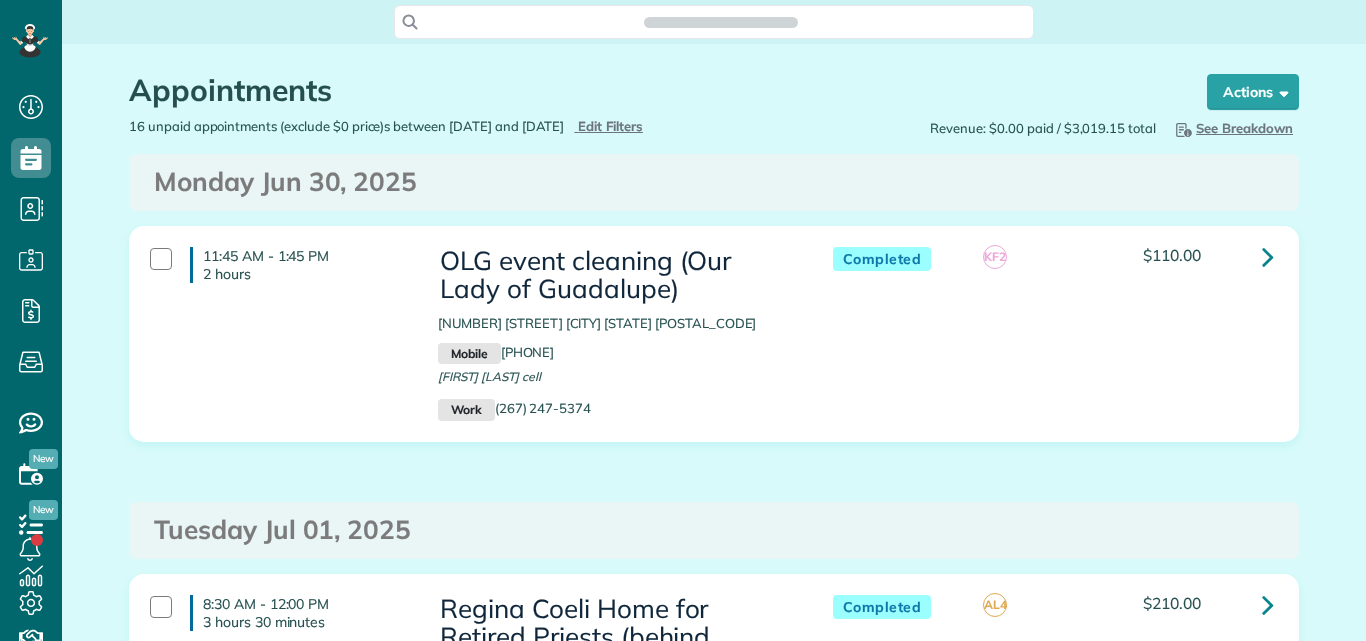 scroll, scrollTop: 0, scrollLeft: 0, axis: both 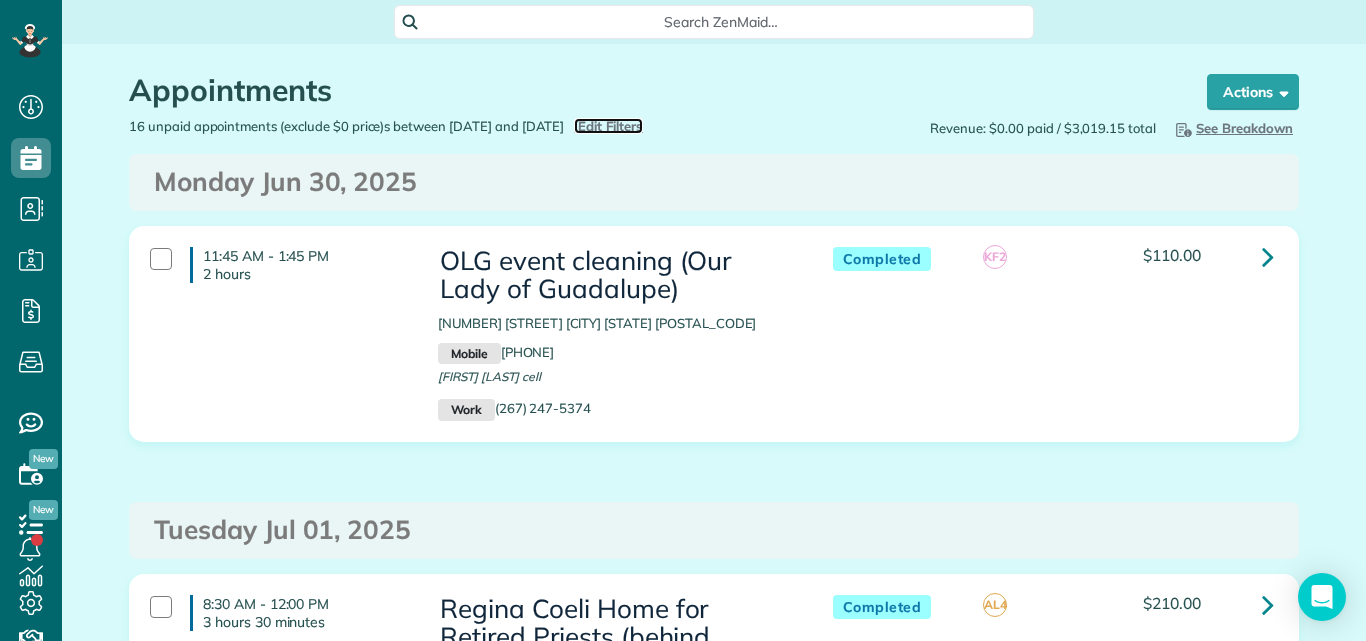 click on "Edit Filters" at bounding box center (610, 126) 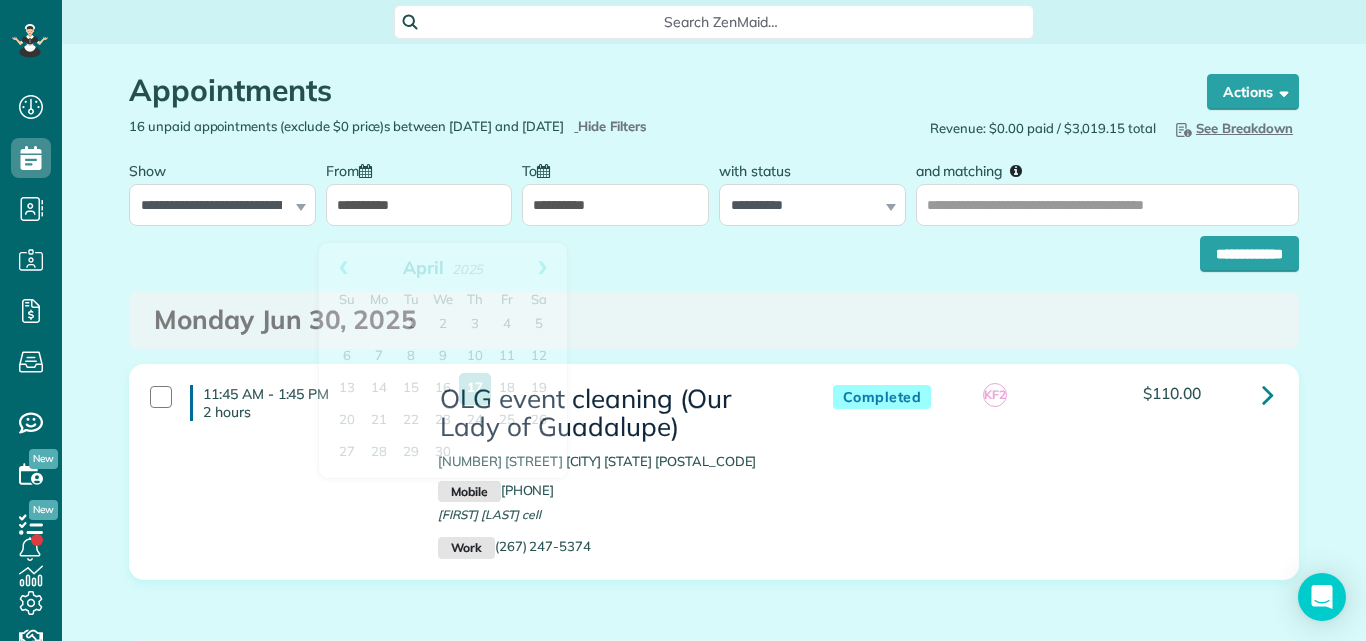 click on "**********" at bounding box center [419, 205] 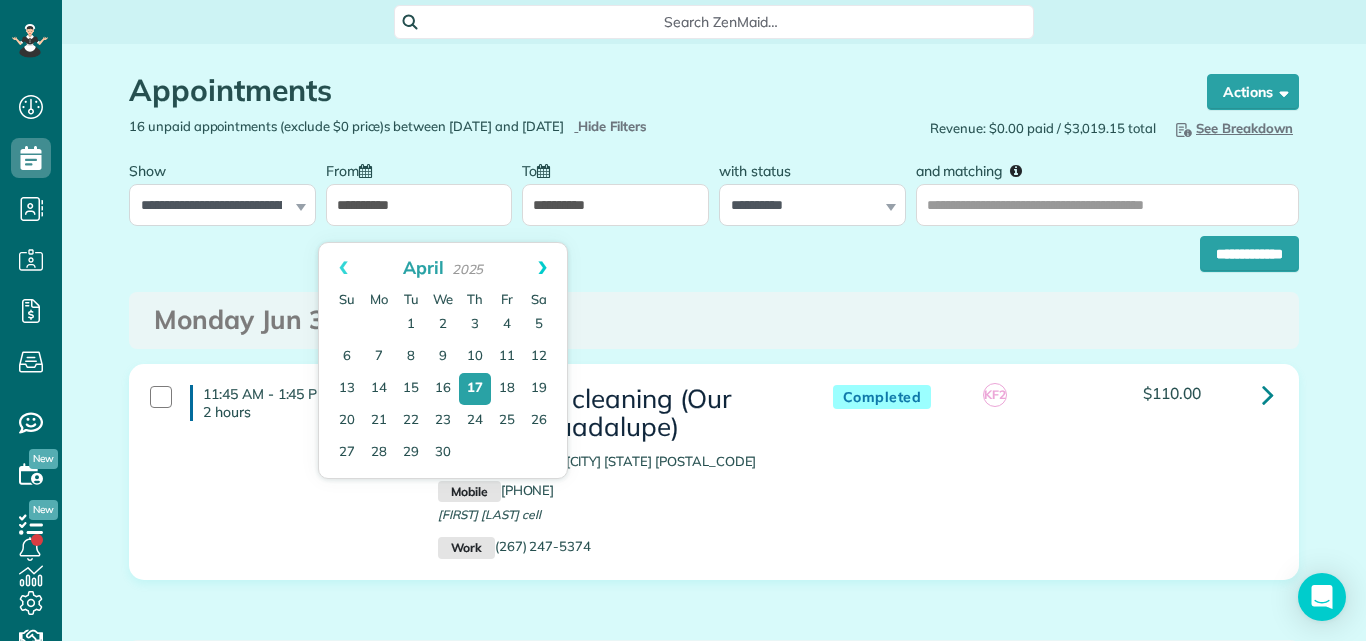 click on "Next" at bounding box center (542, 268) 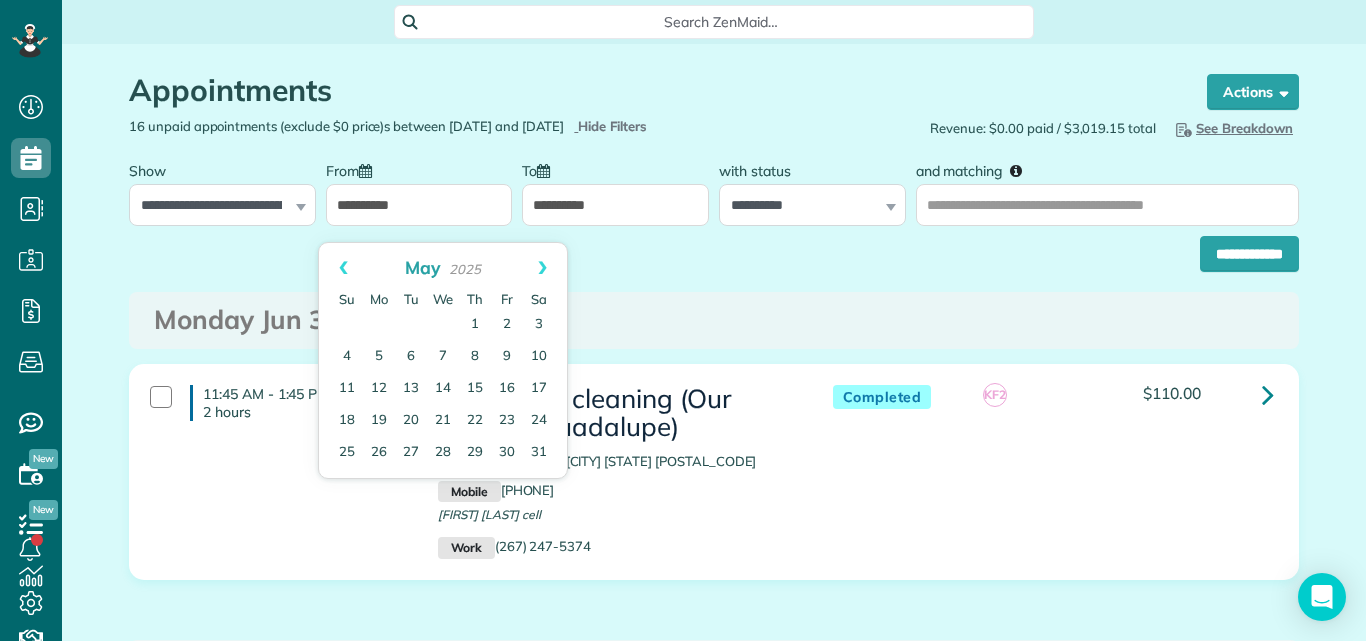 click on "Next" at bounding box center (542, 268) 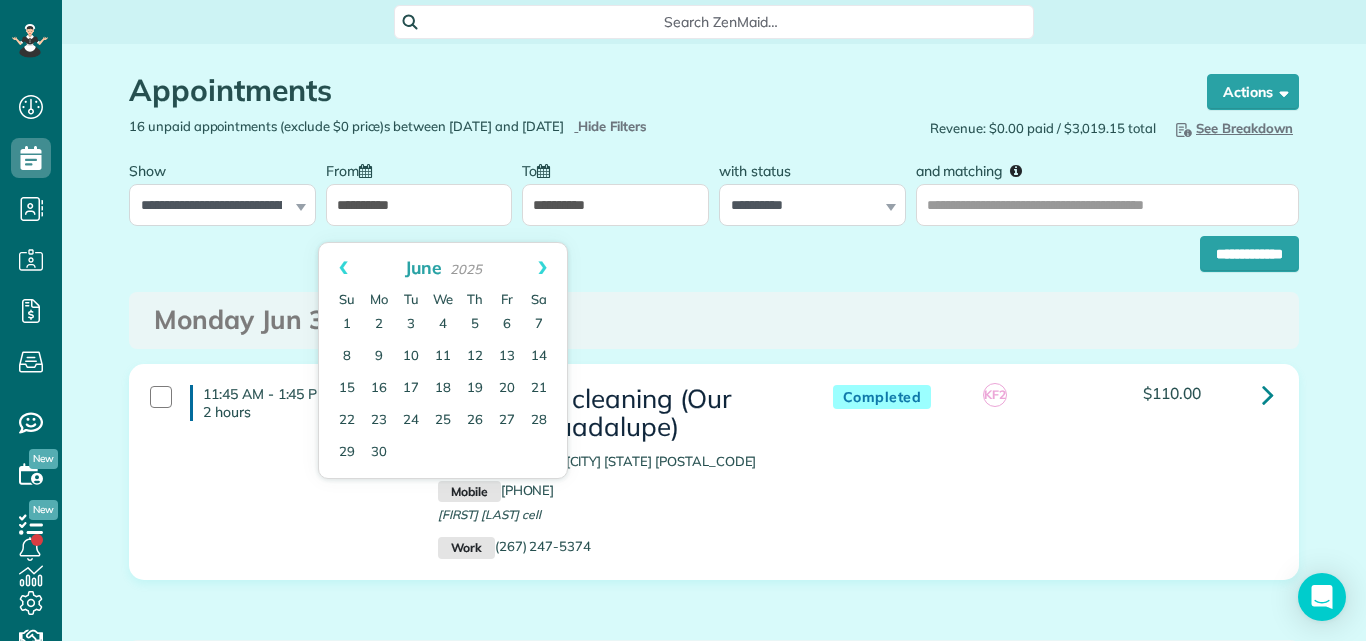 click on "Next" at bounding box center (542, 268) 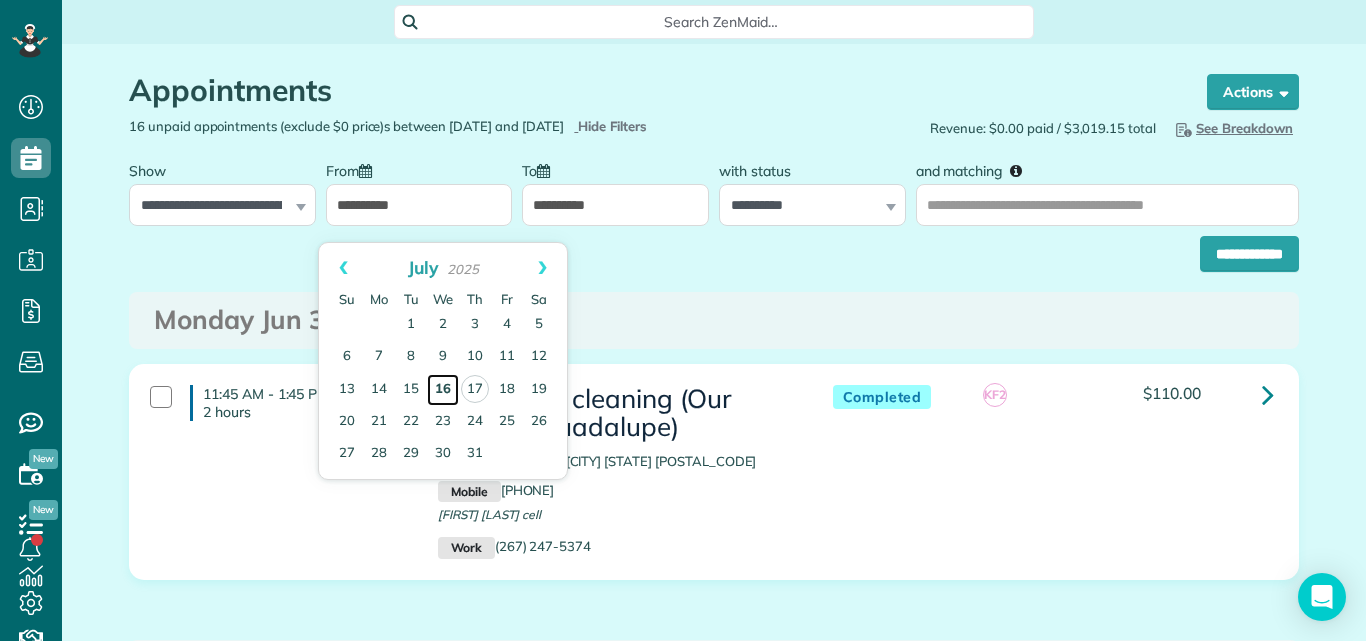 click on "16" at bounding box center [443, 390] 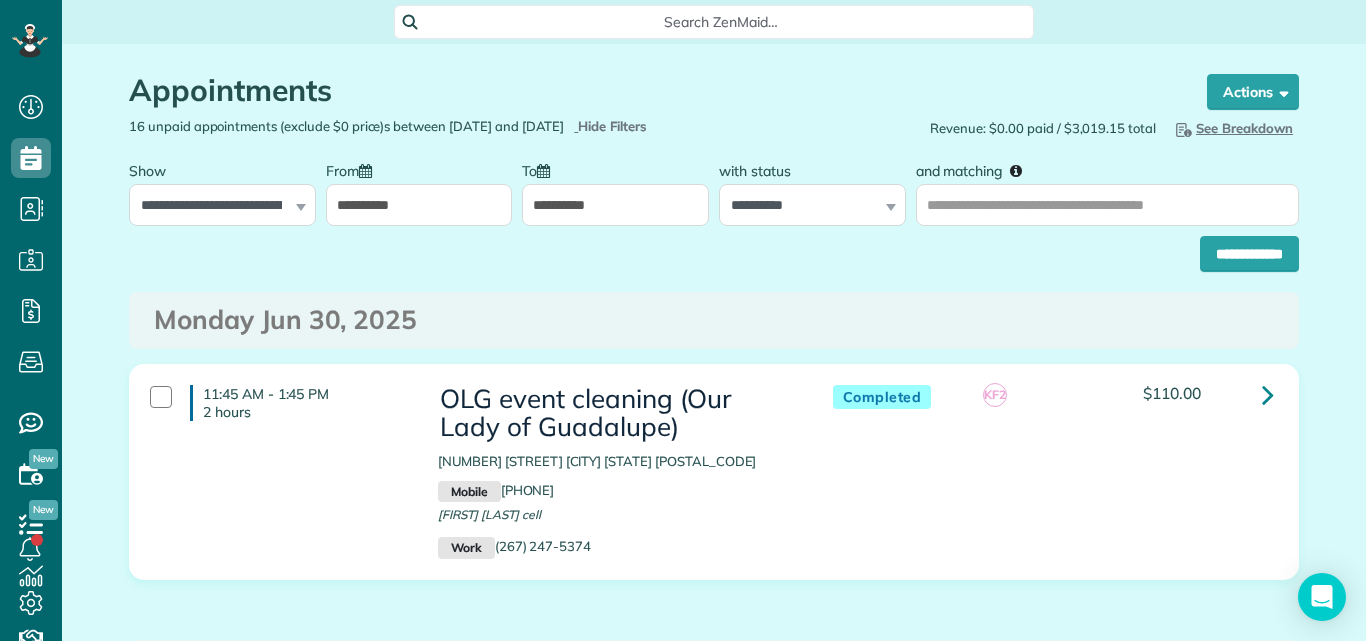 click on "**********" at bounding box center (615, 205) 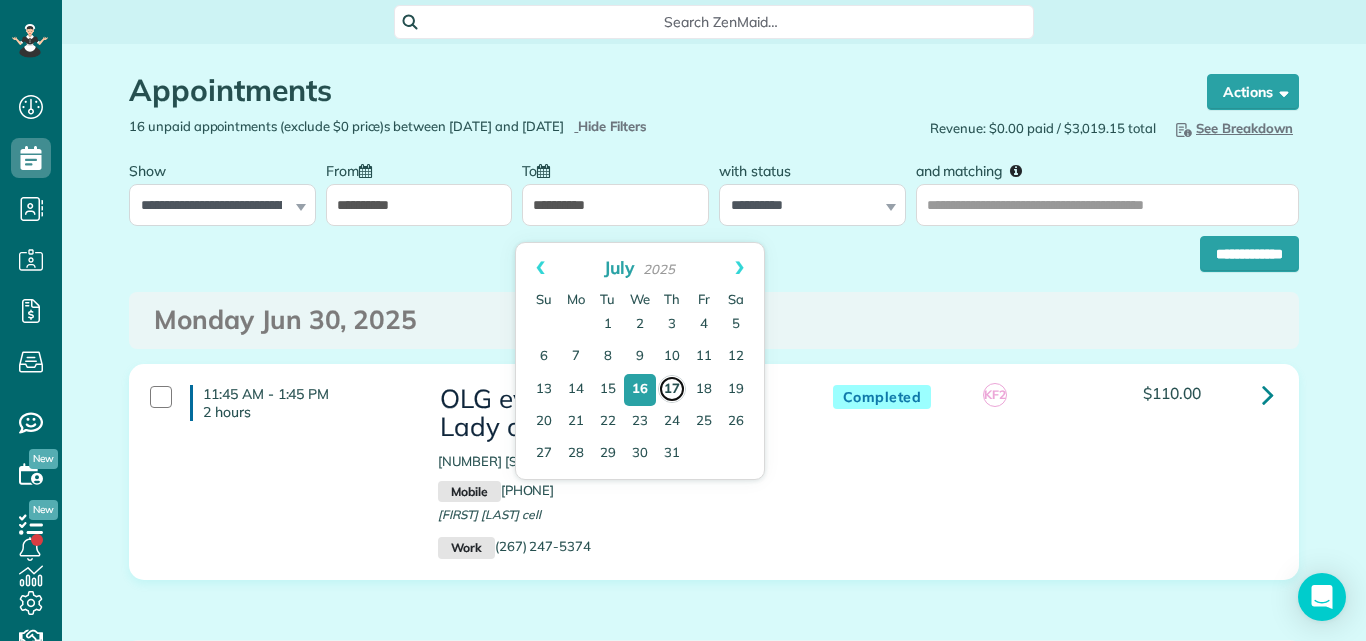 click on "17" at bounding box center (672, 389) 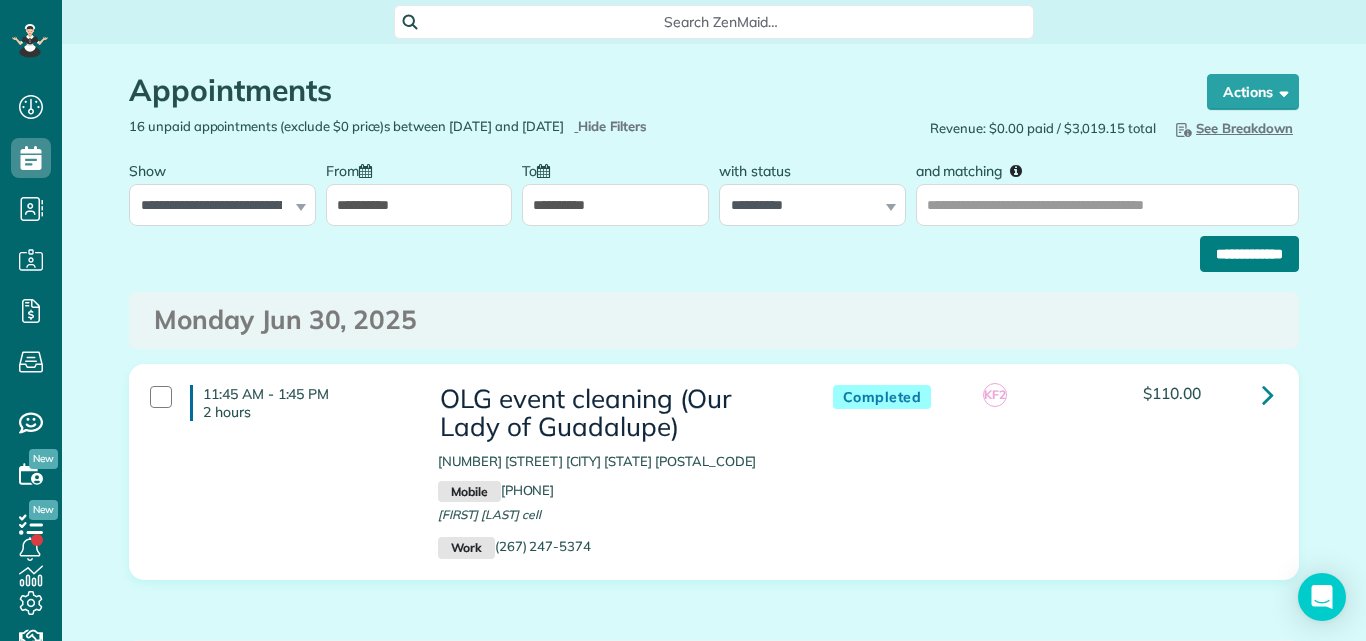 click on "**********" at bounding box center [1249, 254] 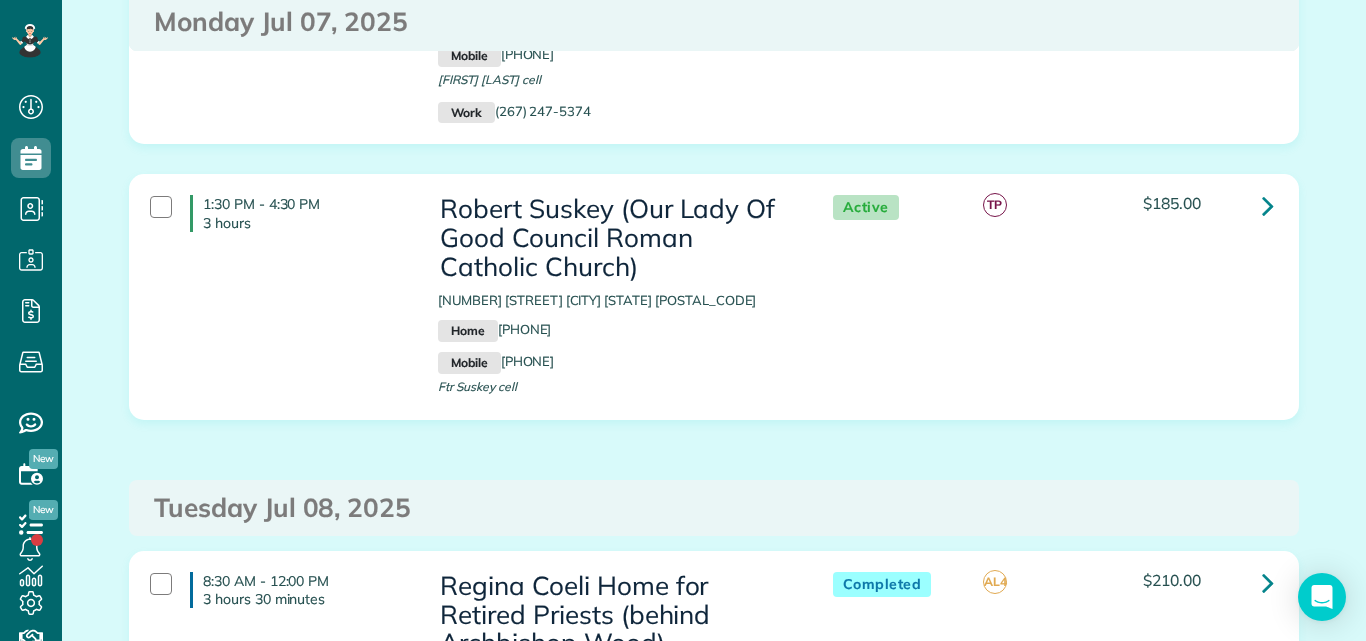 scroll, scrollTop: 2862, scrollLeft: 0, axis: vertical 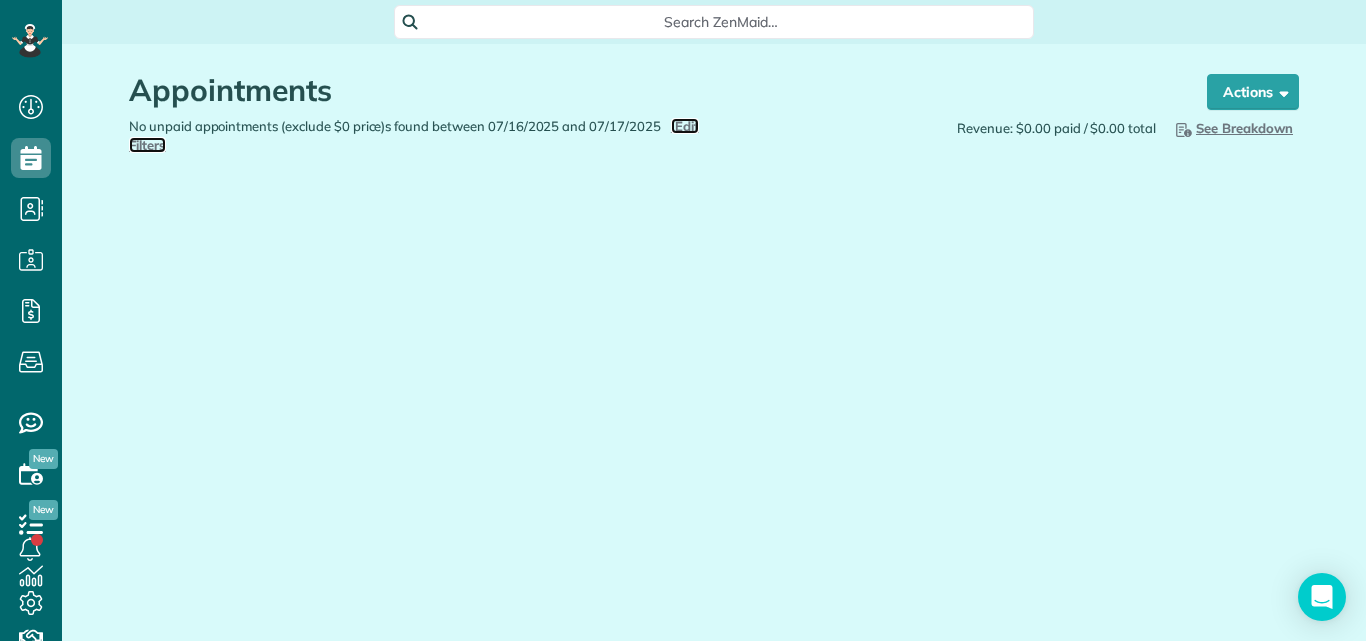 click on "Edit Filters" at bounding box center (414, 135) 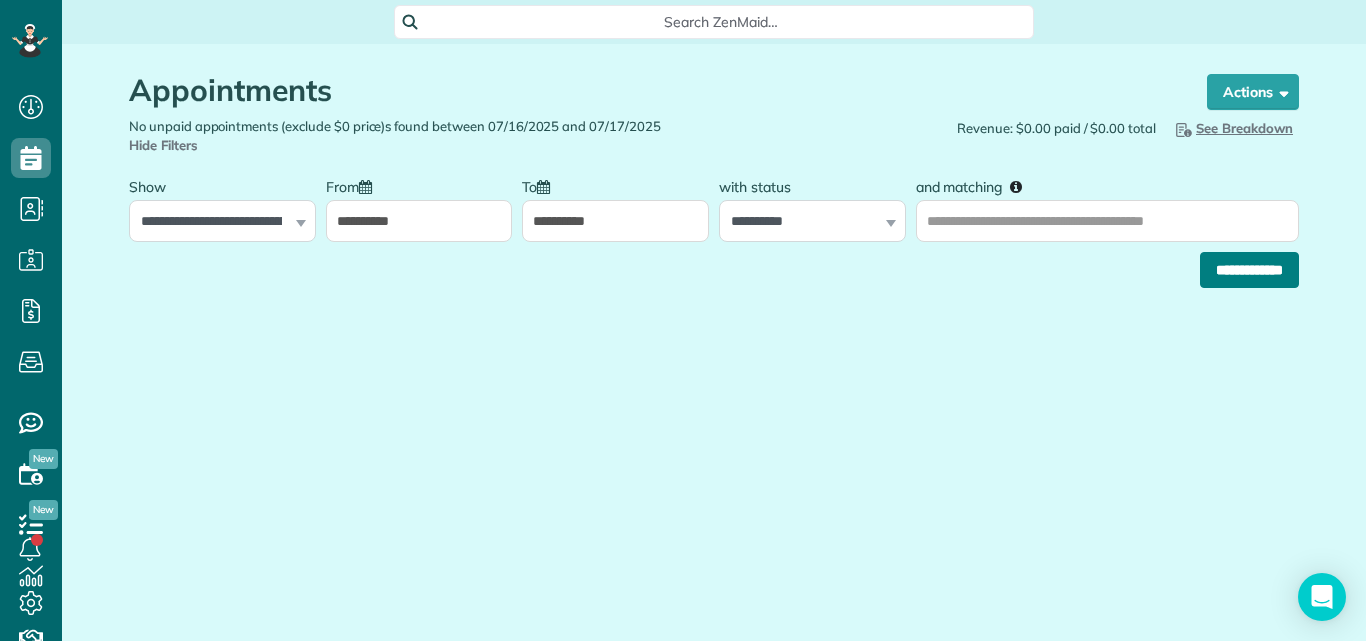 click on "**********" at bounding box center [1249, 270] 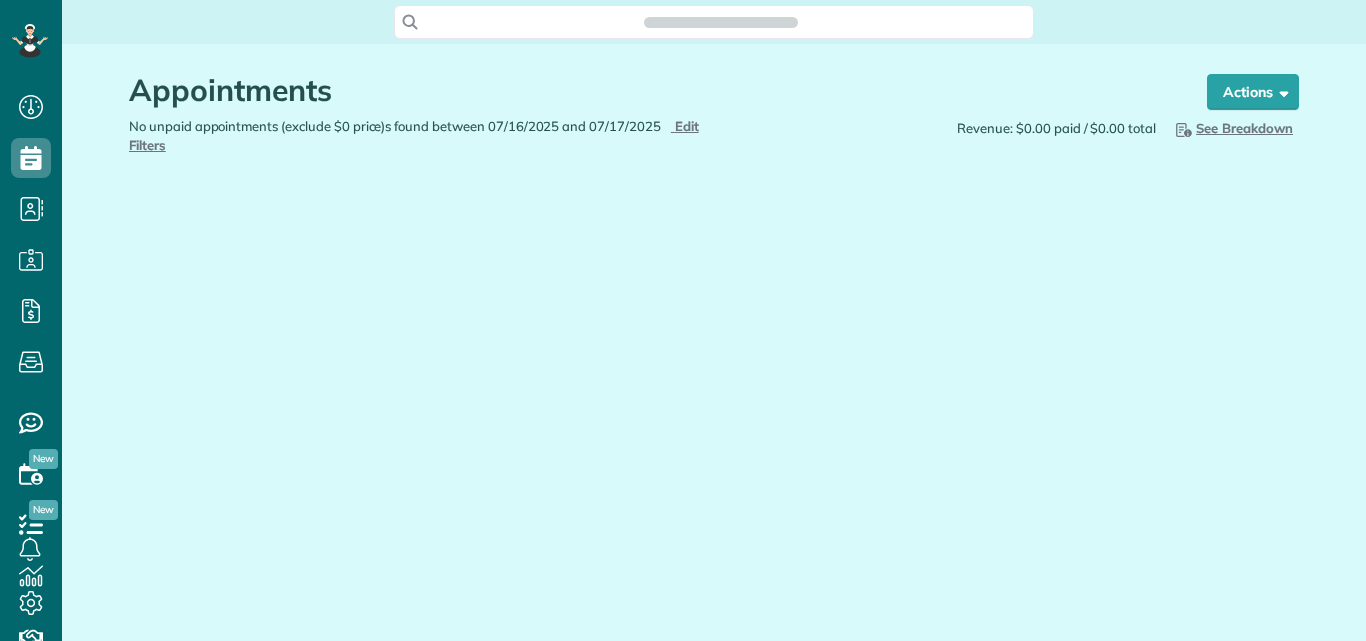 scroll, scrollTop: 0, scrollLeft: 0, axis: both 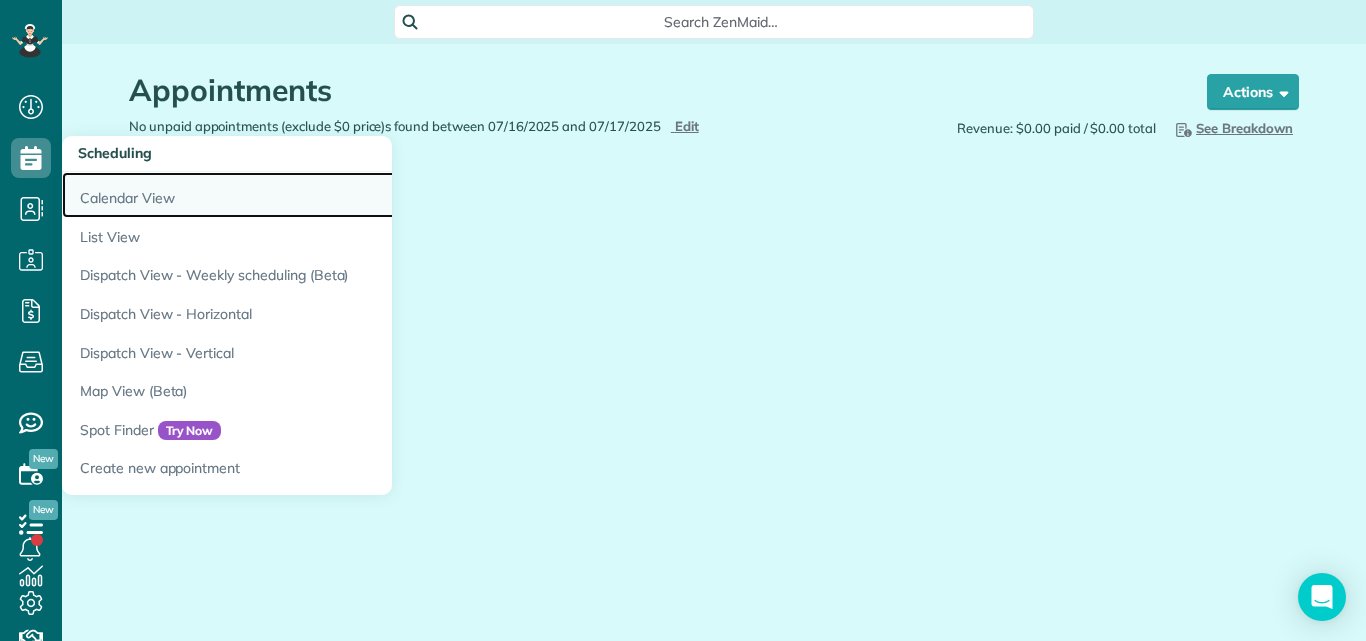 click on "Calendar View" at bounding box center (312, 195) 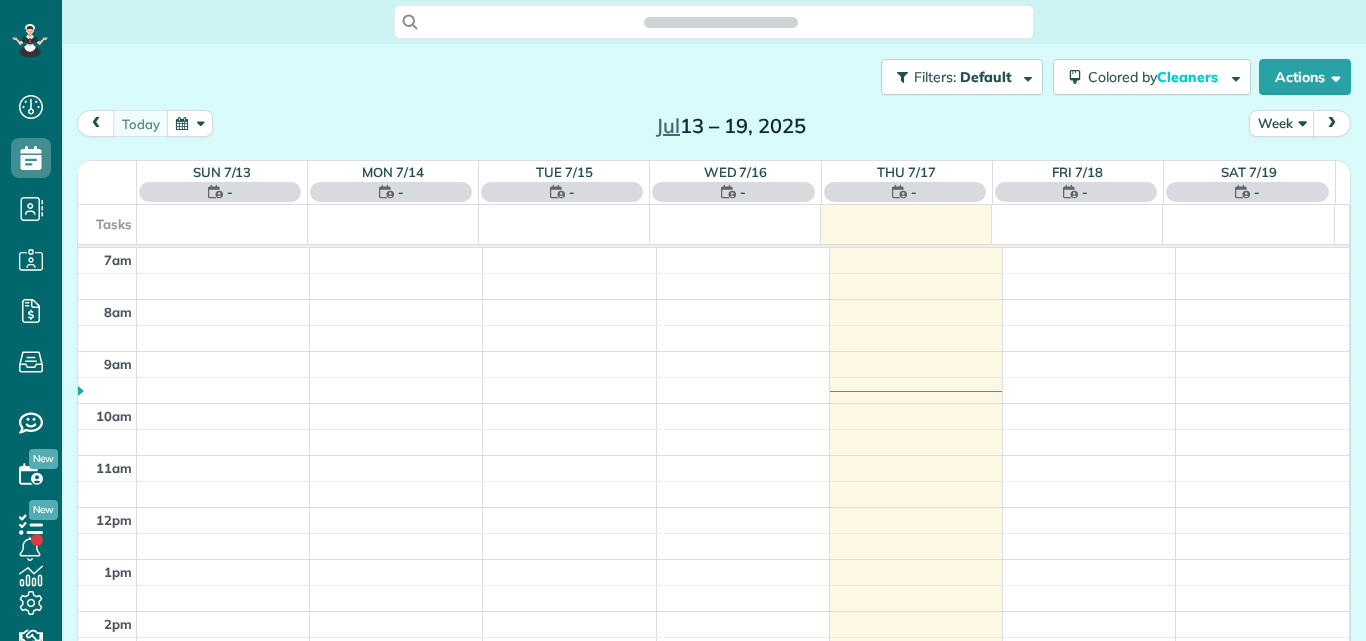 scroll, scrollTop: 0, scrollLeft: 0, axis: both 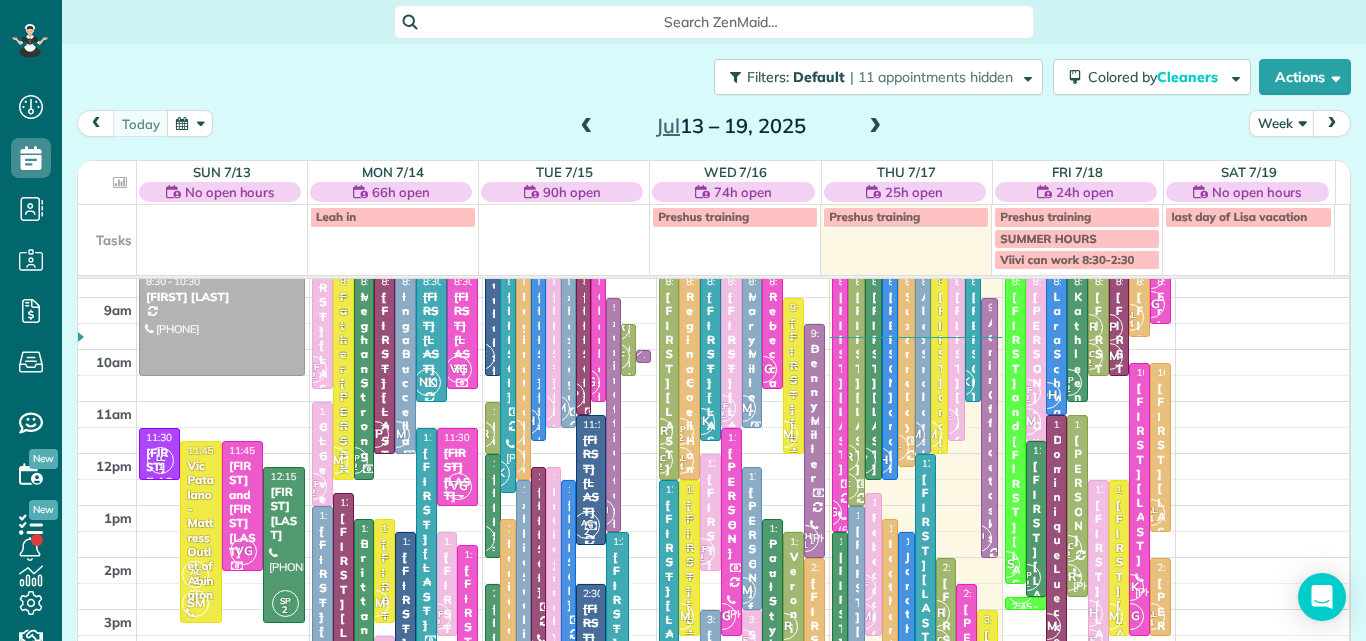 click on "OLG event cleaning - Our Lady of Guadalupe" at bounding box center [322, 671] 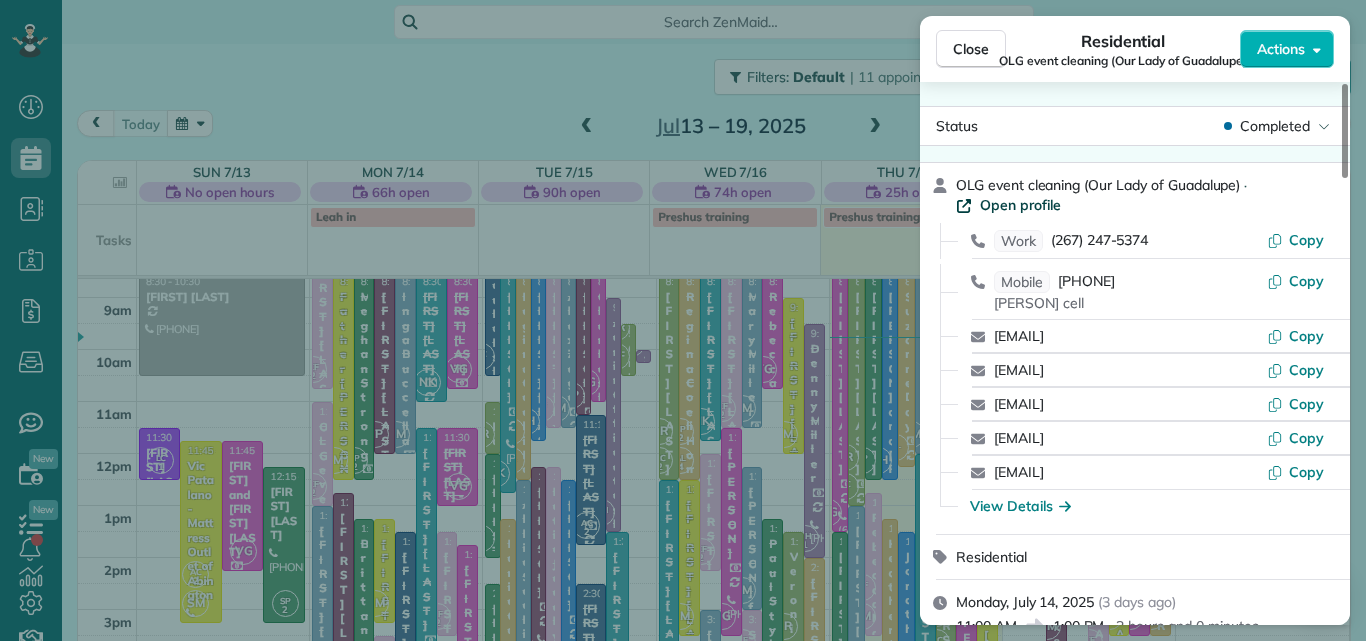 click on "Open profile" at bounding box center (1020, 205) 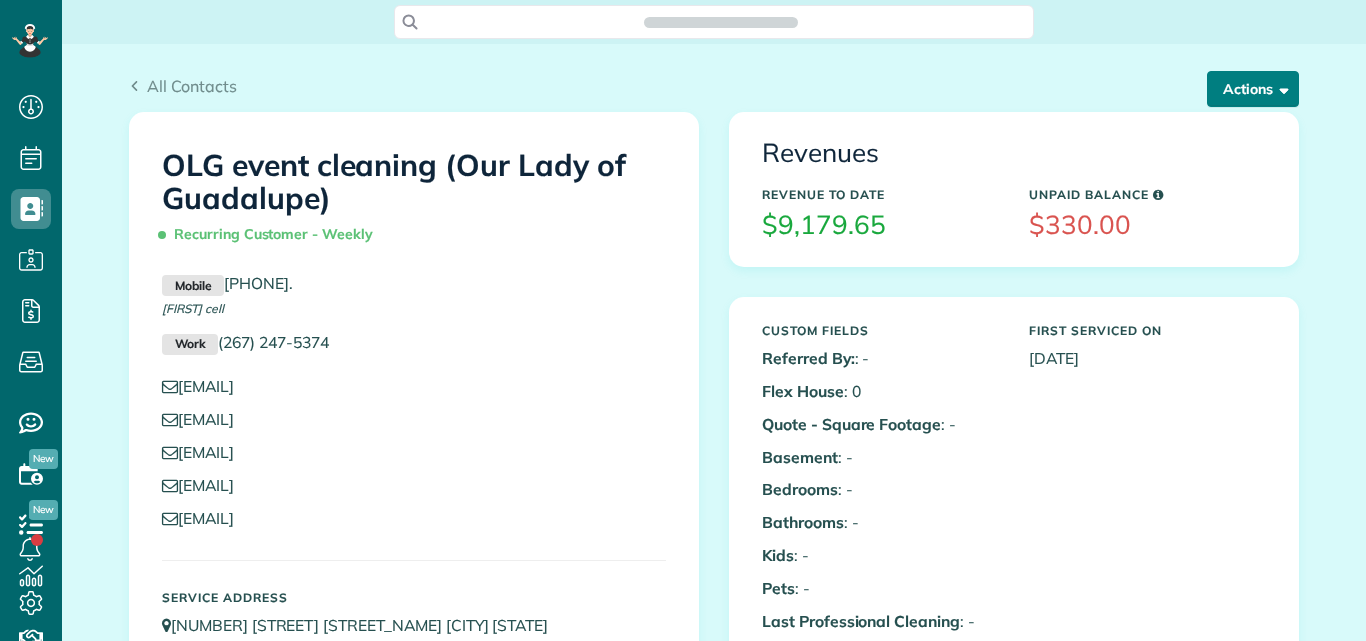 click on "Actions" at bounding box center (1253, 89) 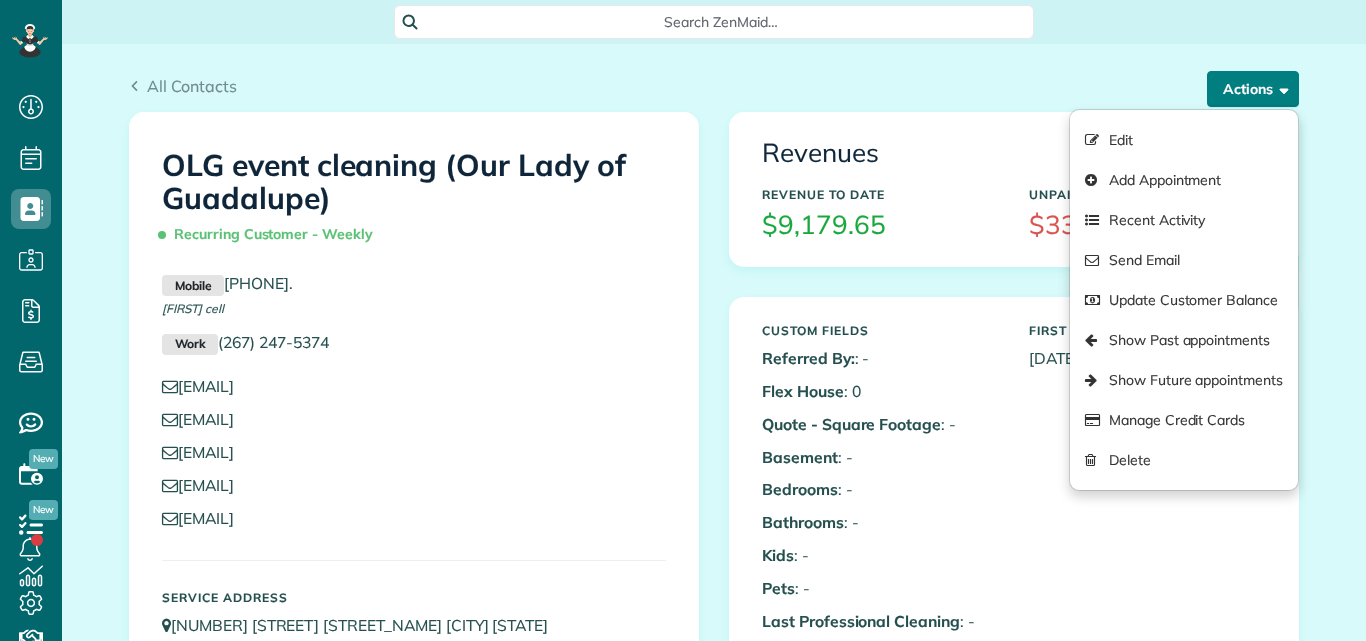 scroll, scrollTop: 641, scrollLeft: 62, axis: both 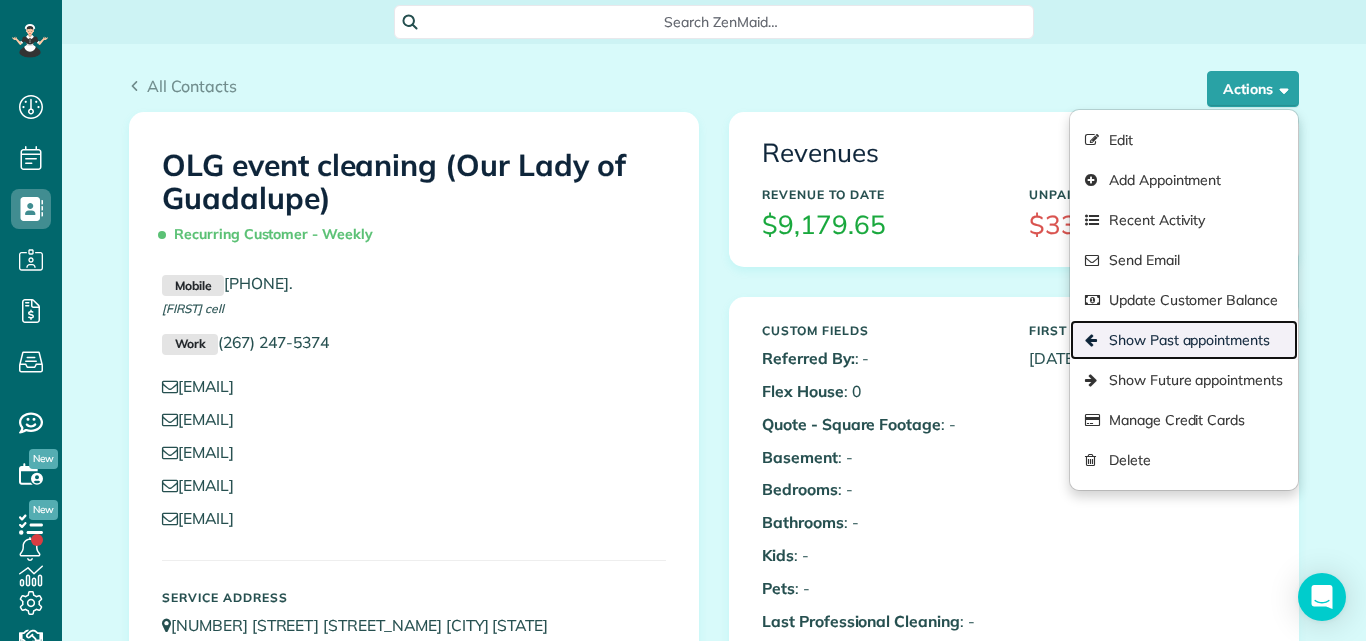 click on "Show Past appointments" at bounding box center [1184, 340] 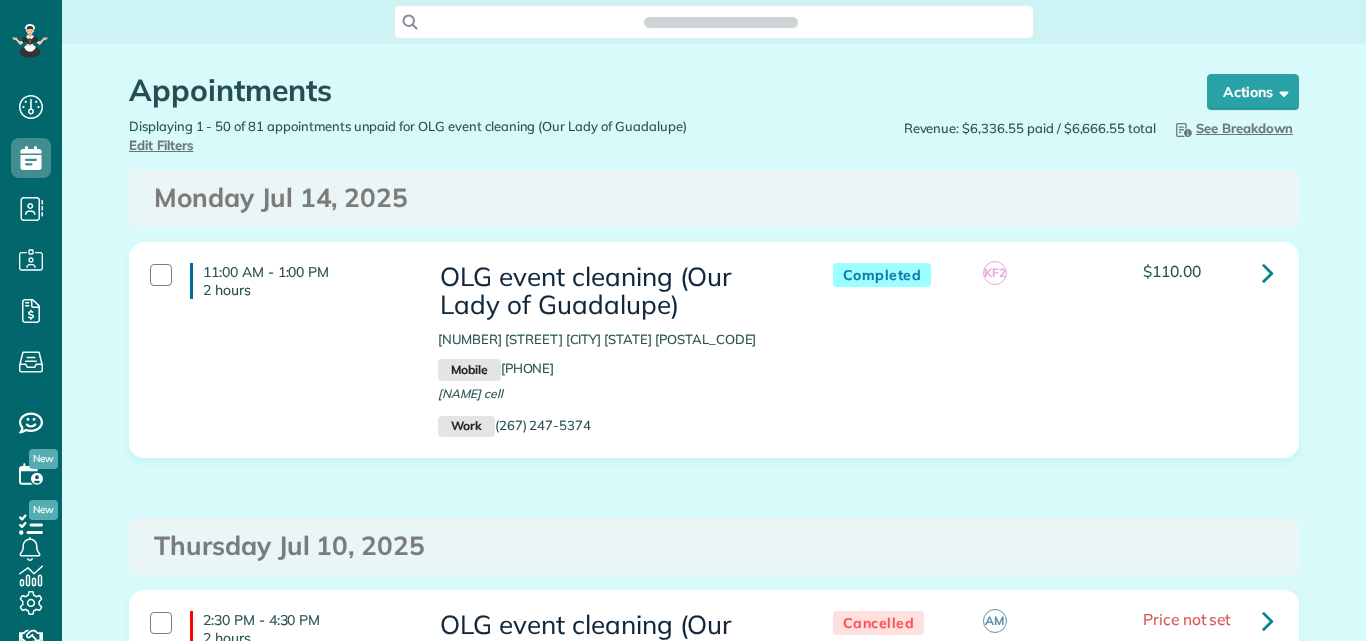 scroll, scrollTop: 0, scrollLeft: 0, axis: both 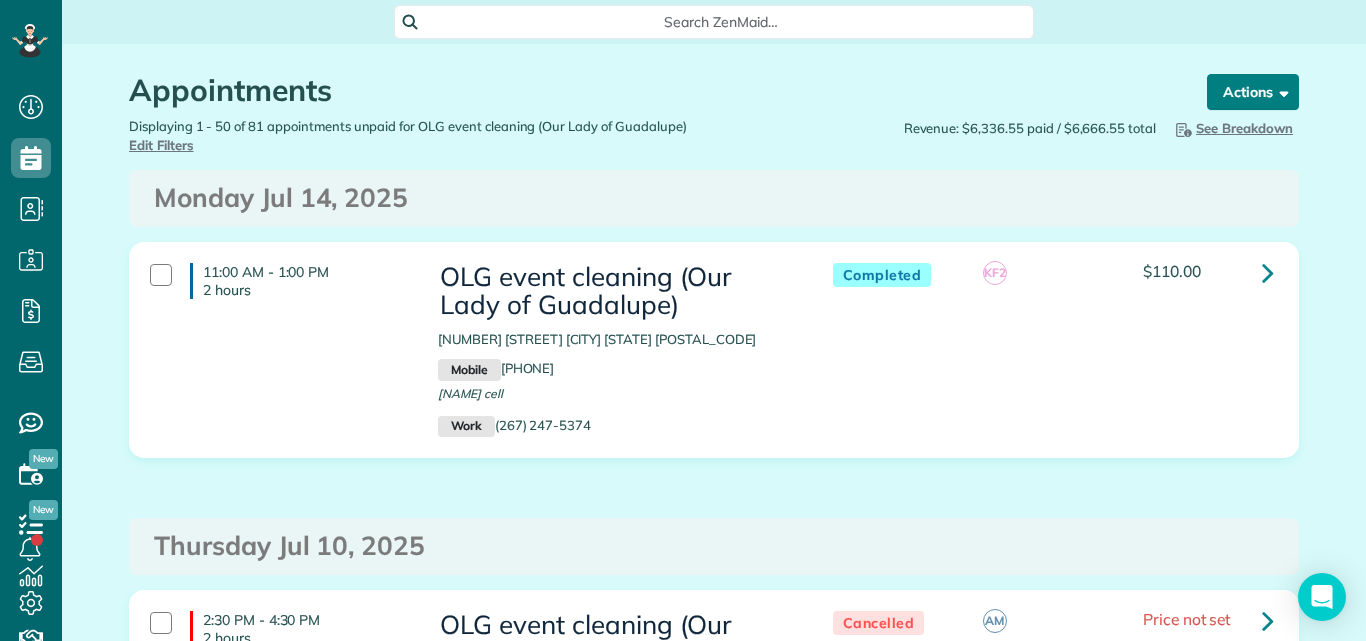 click on "Actions" at bounding box center [1253, 92] 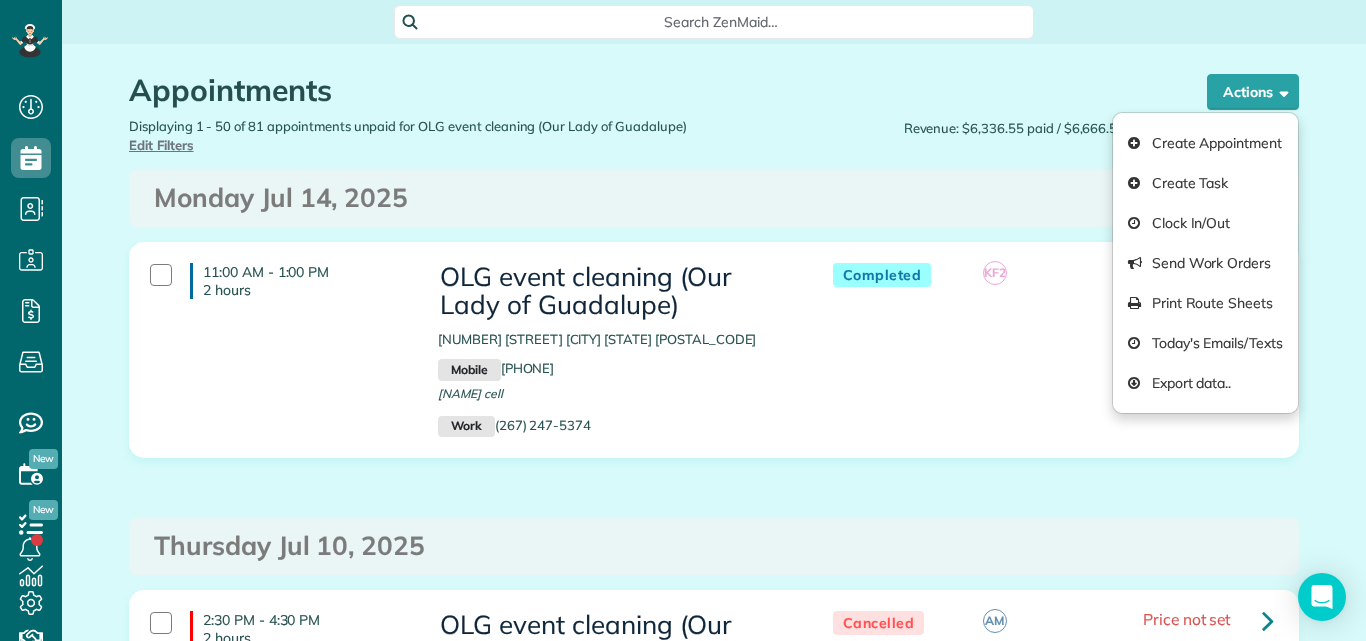 click on "Search ZenMaid…" at bounding box center (714, 22) 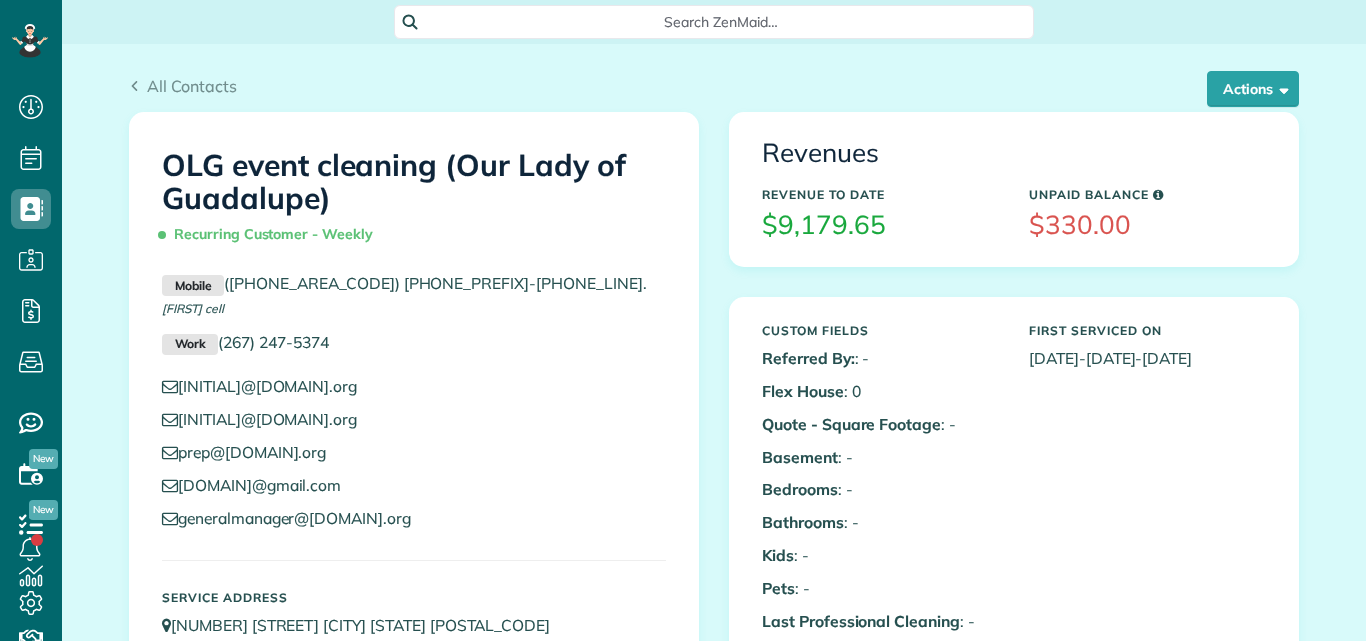 scroll, scrollTop: 0, scrollLeft: 0, axis: both 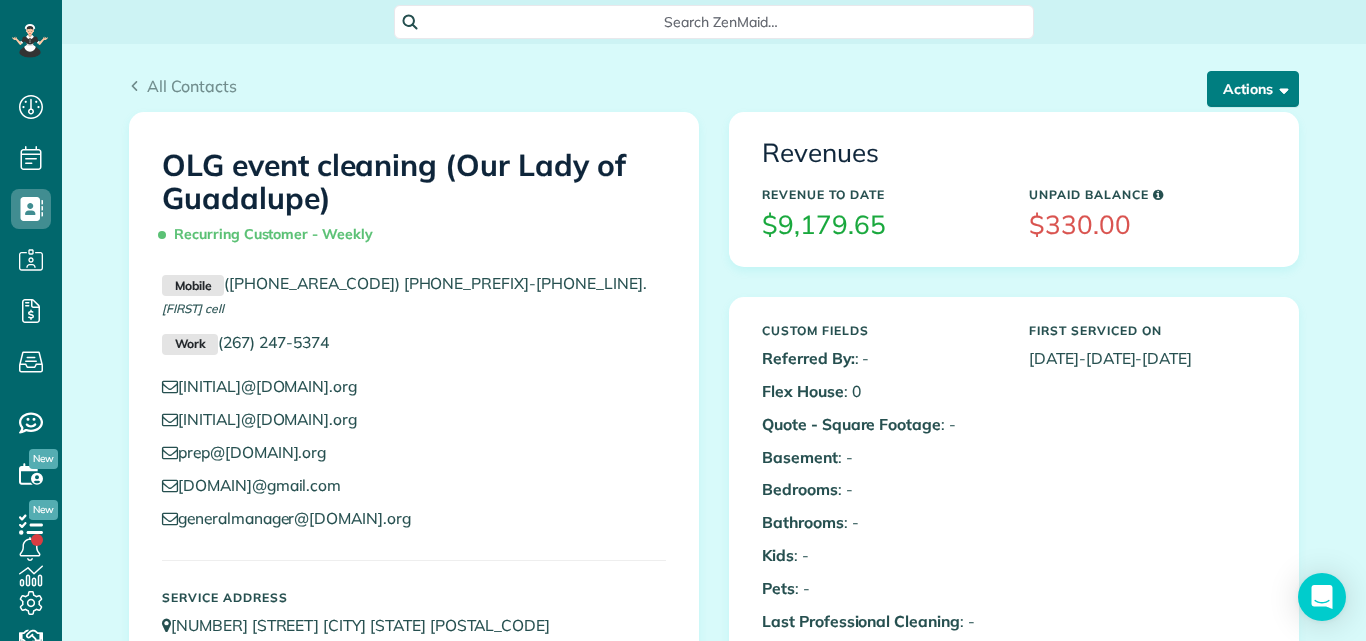 click on "Actions" at bounding box center [1253, 89] 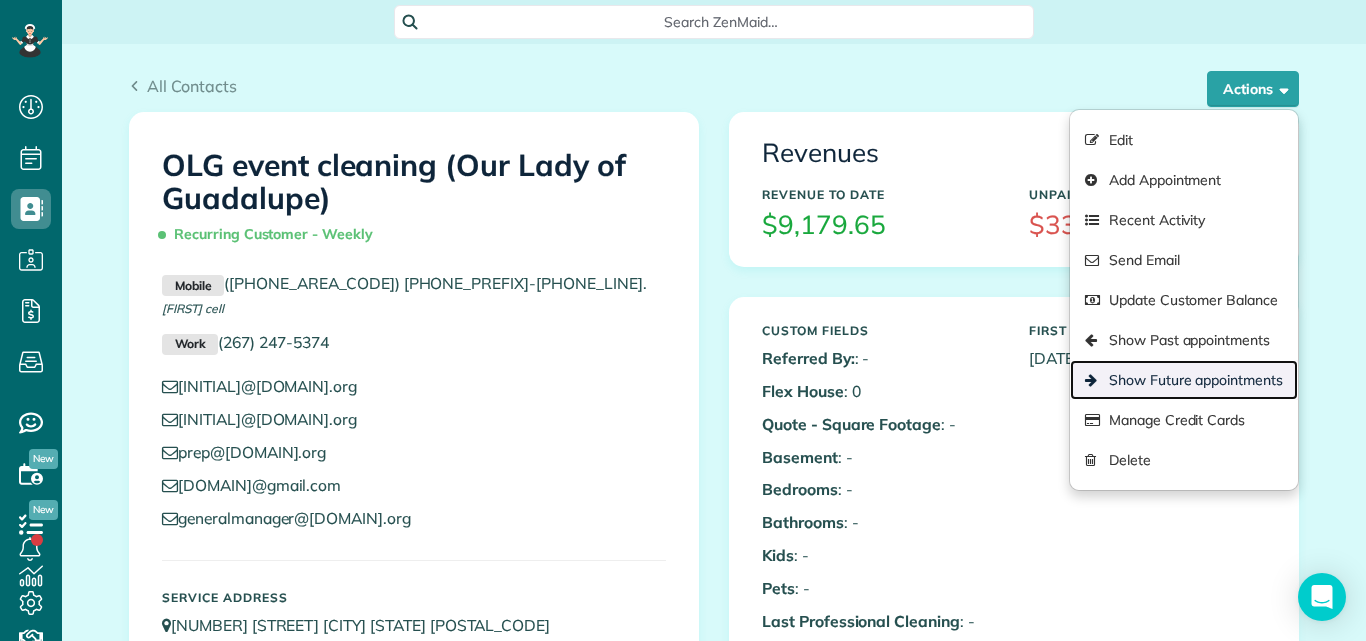 click on "Show Future appointments" at bounding box center [1184, 380] 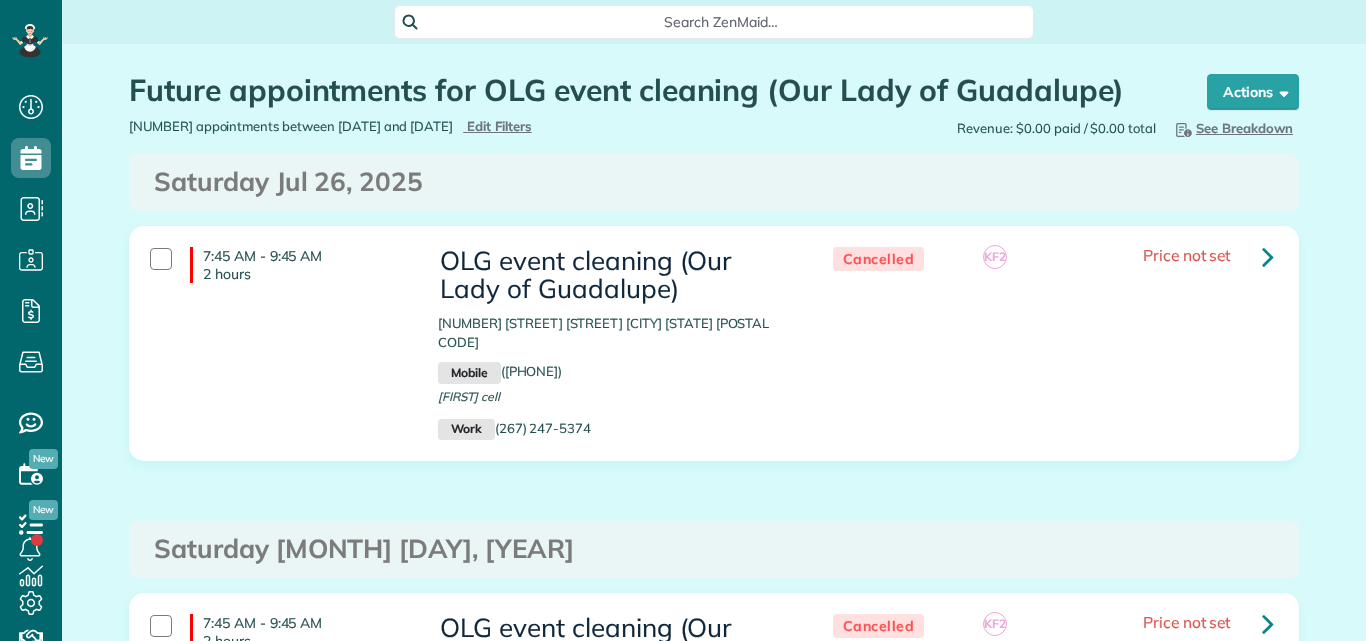 scroll, scrollTop: 0, scrollLeft: 0, axis: both 